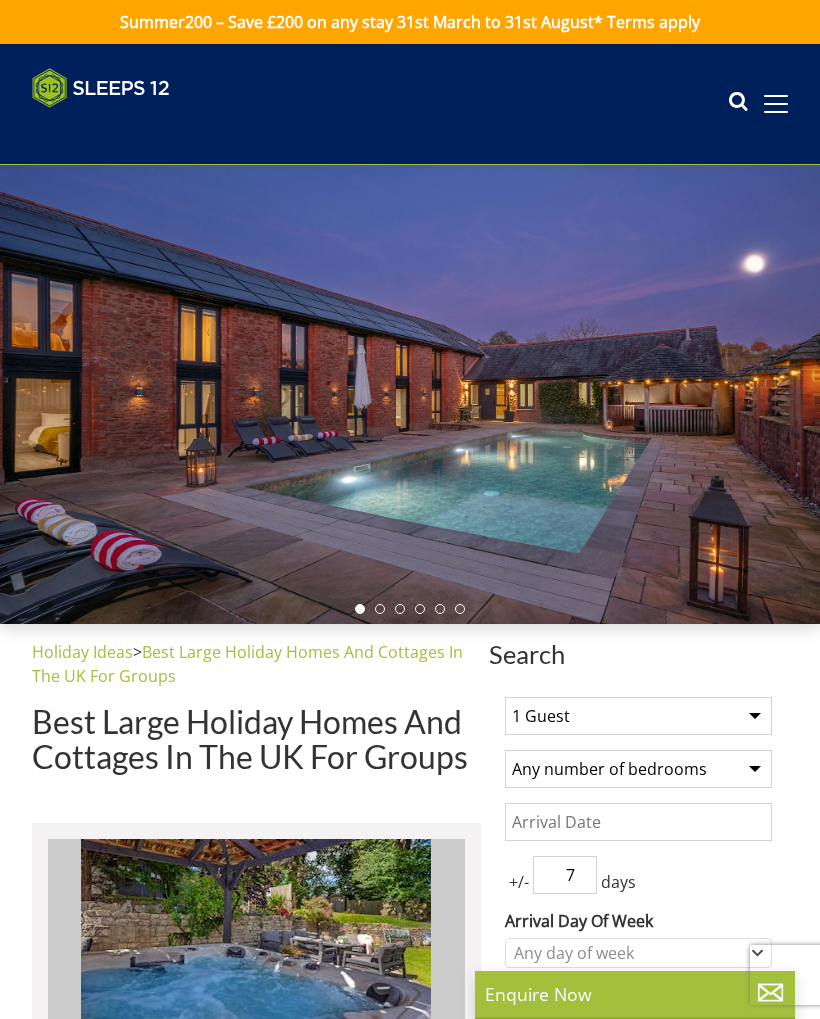 scroll, scrollTop: 0, scrollLeft: 0, axis: both 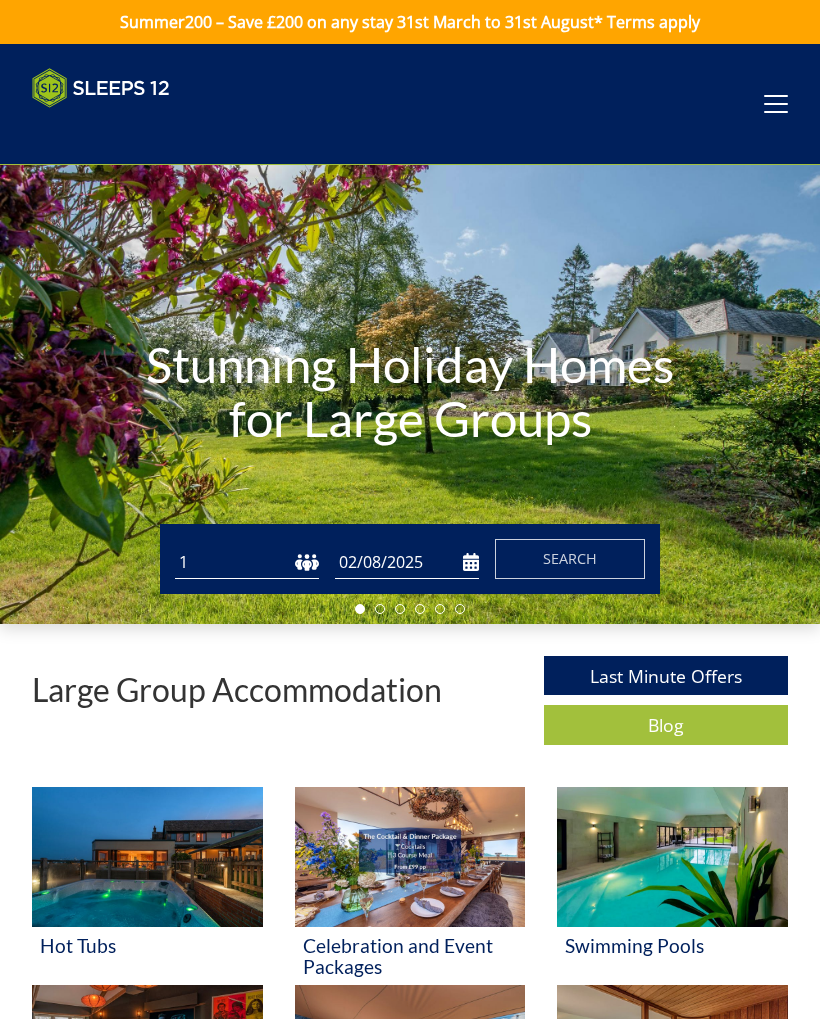 click on "1
2
3
4
5
6
7
8
9
10
11
12
13
14
15
16
17
18
19
20
21
22
23
24
25
26
27
28
29
30
31
32" at bounding box center (247, 562) 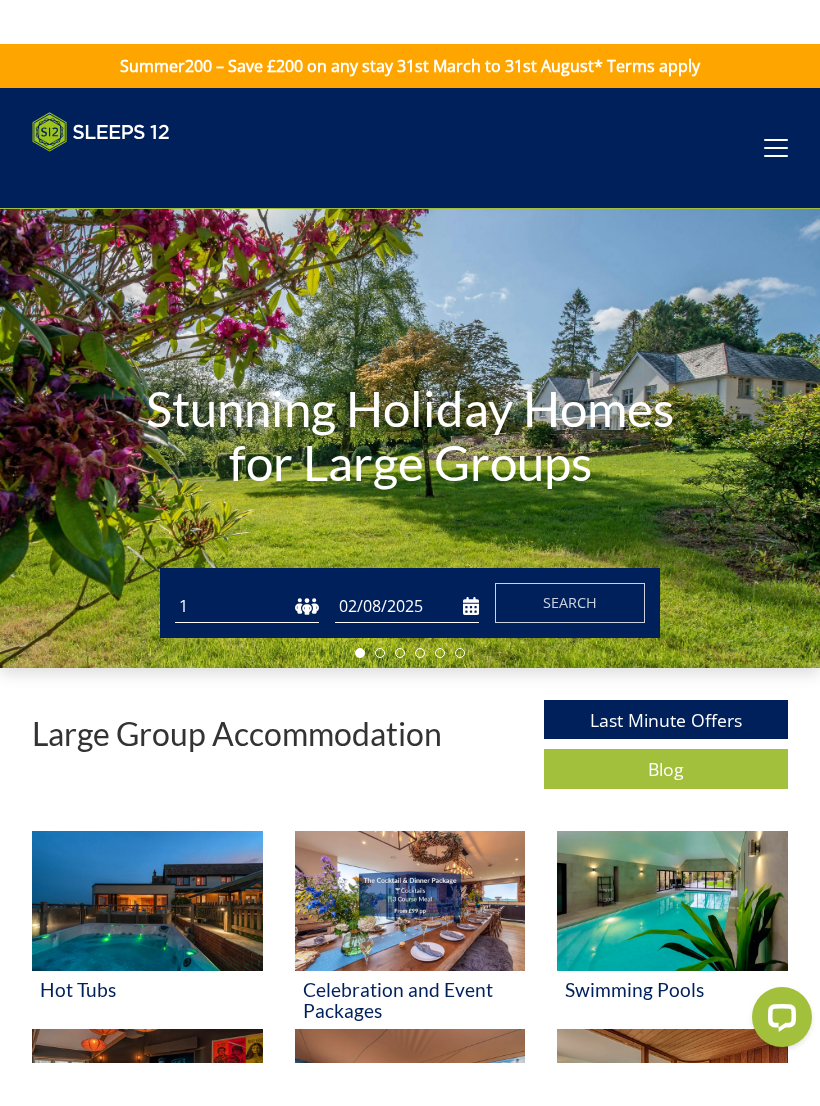 scroll, scrollTop: 0, scrollLeft: 0, axis: both 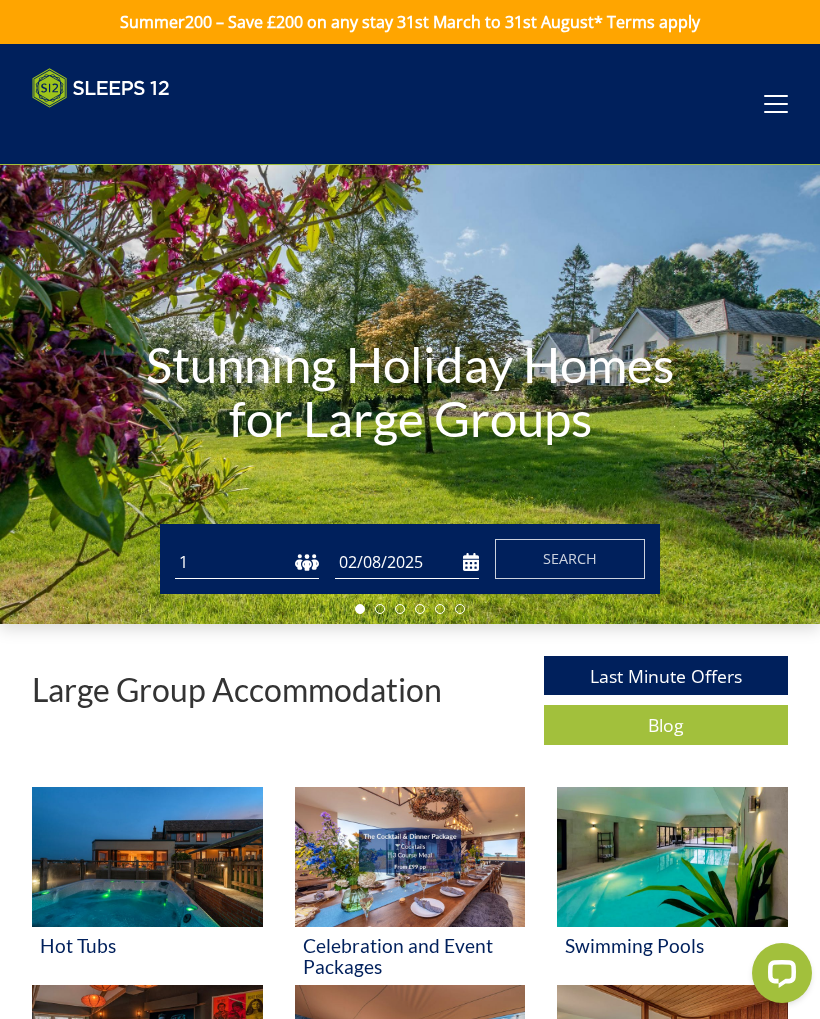 select on "11" 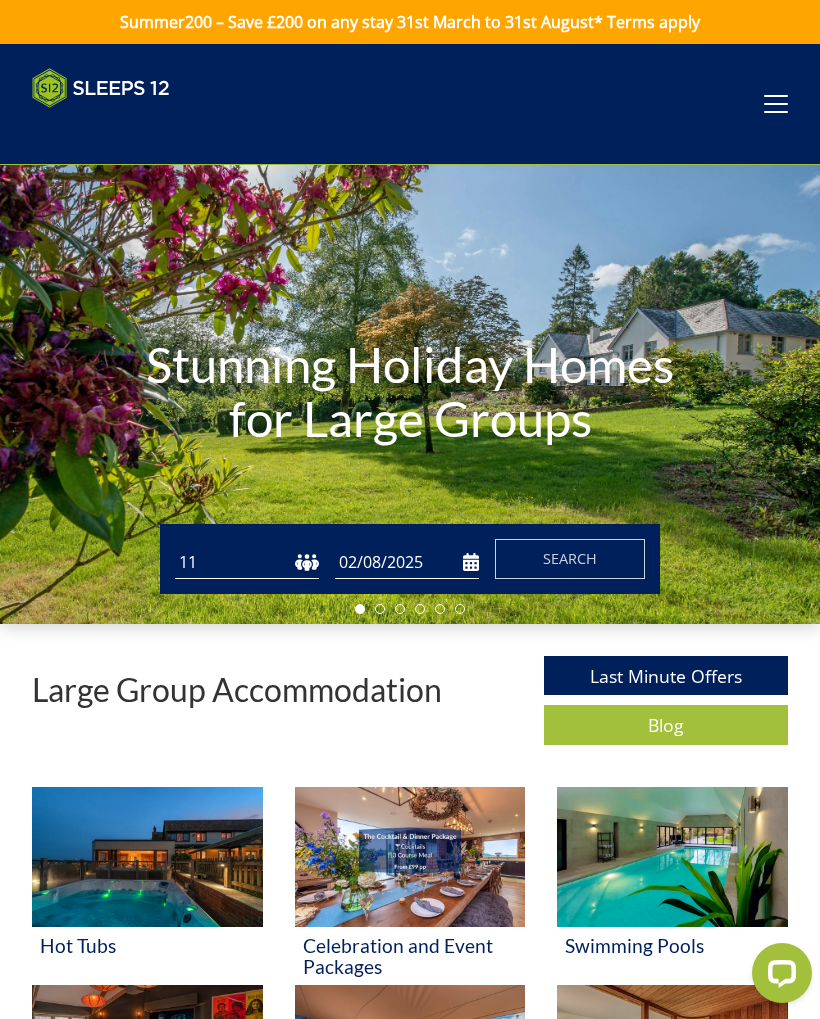 click on "02/08/2025" at bounding box center (407, 562) 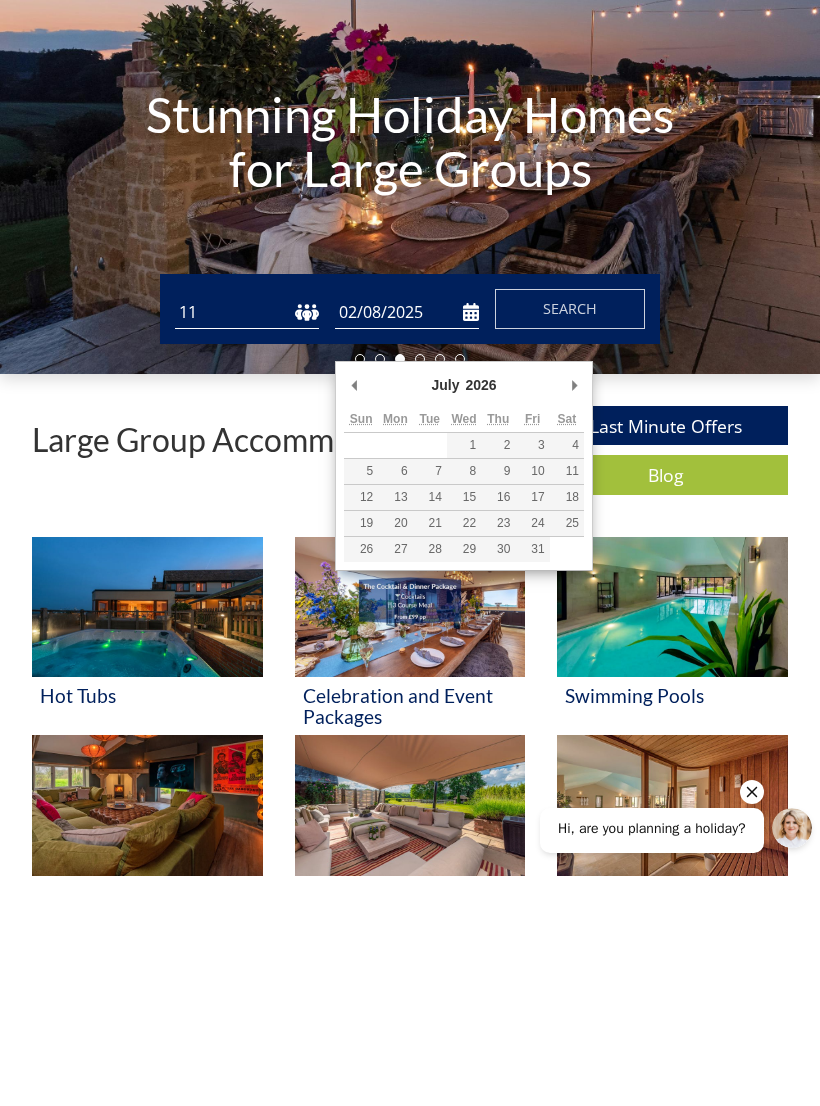 type on "31/07/2026" 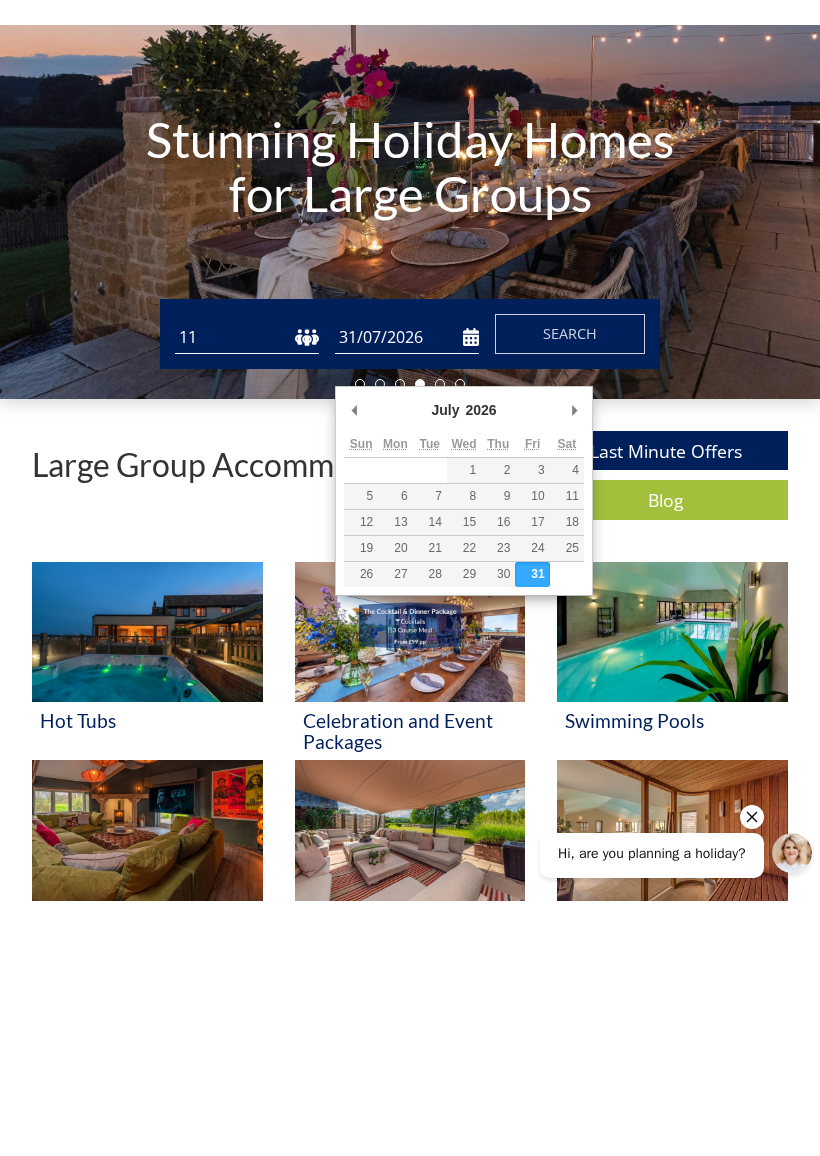 scroll, scrollTop: 218, scrollLeft: 0, axis: vertical 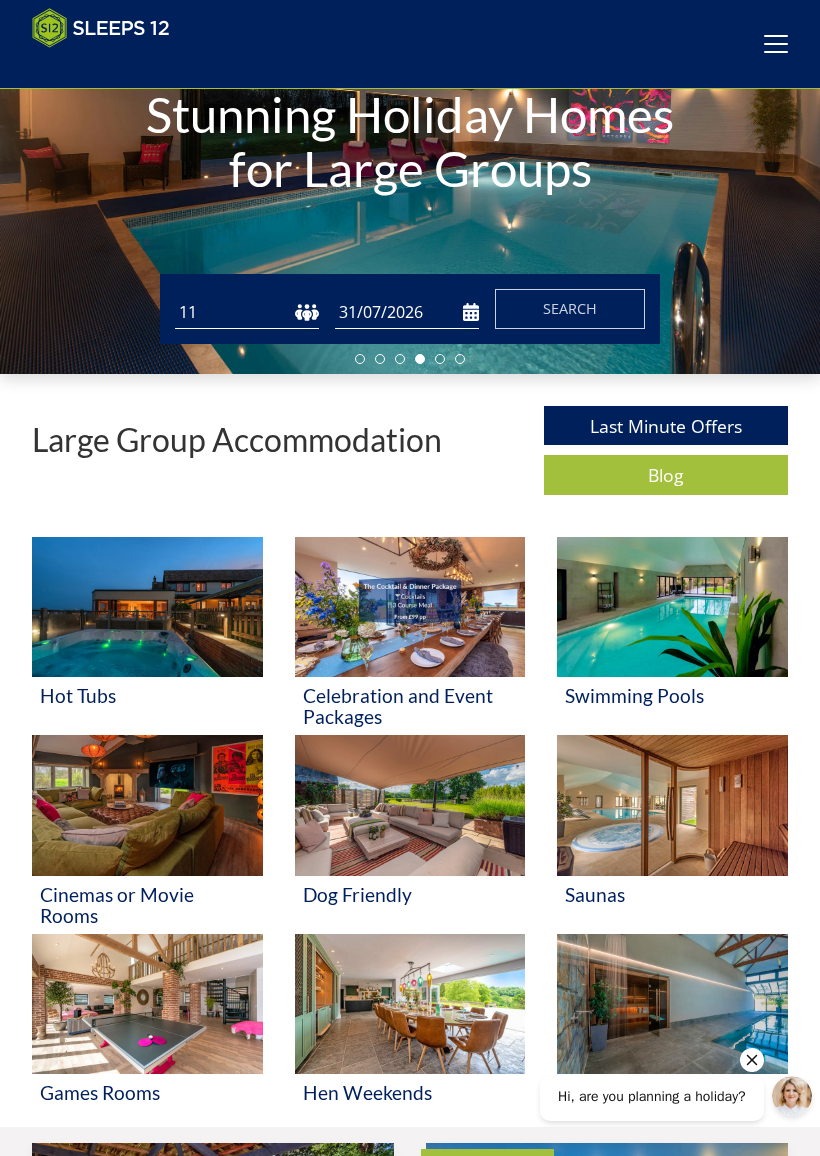 click on "Search" at bounding box center (570, 308) 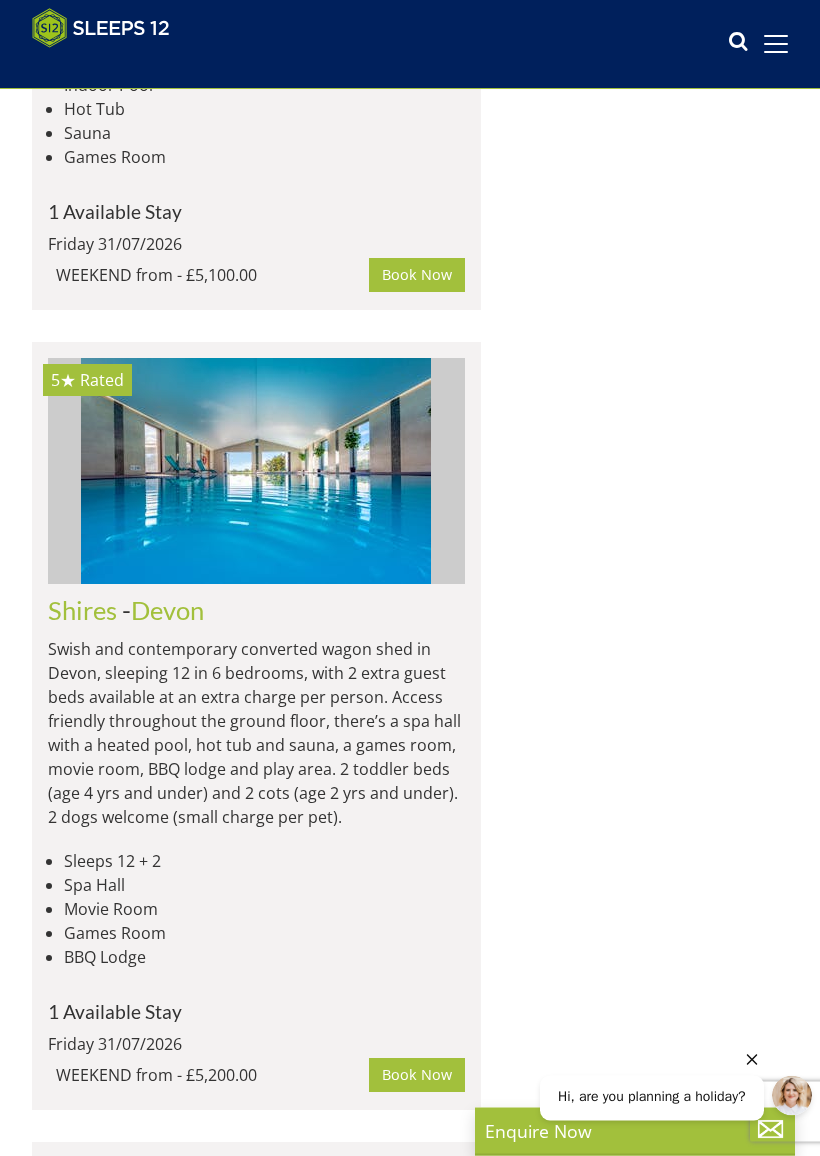 scroll, scrollTop: 5419, scrollLeft: 0, axis: vertical 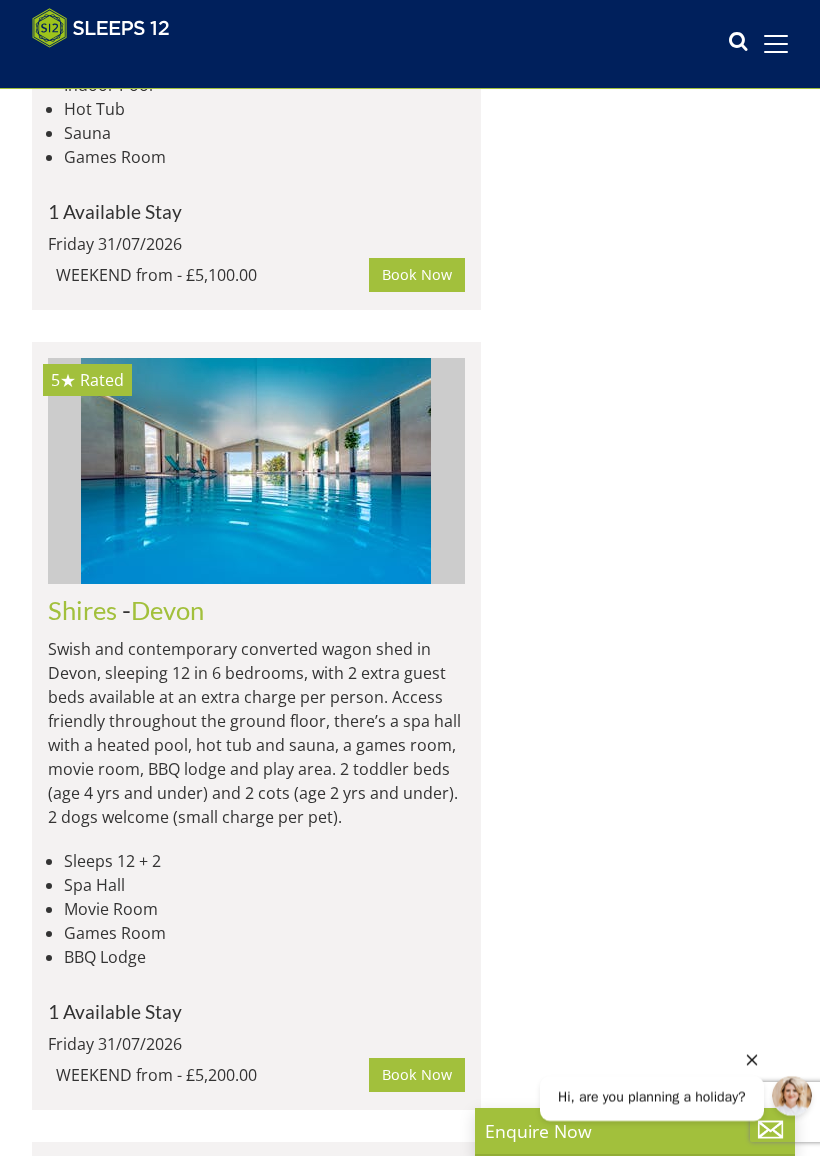 click on "Withymans" at bounding box center [112, -1269] 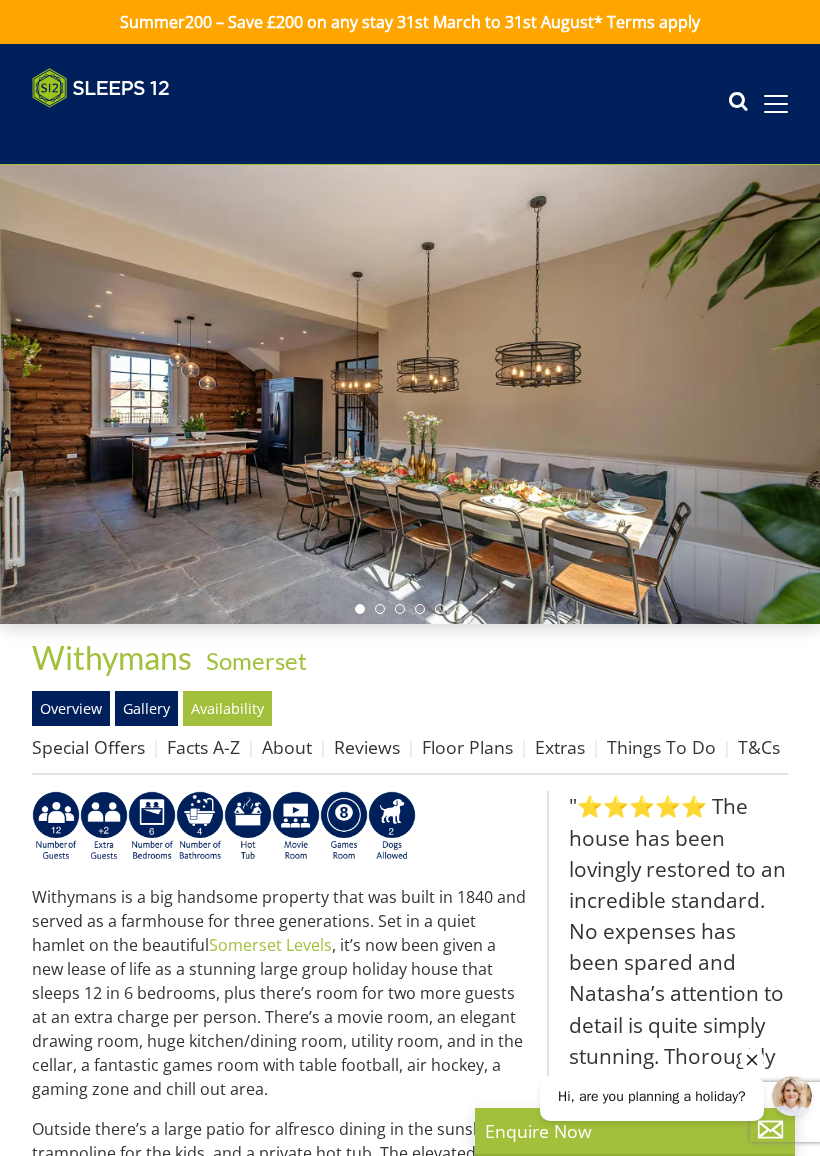 scroll, scrollTop: 0, scrollLeft: 0, axis: both 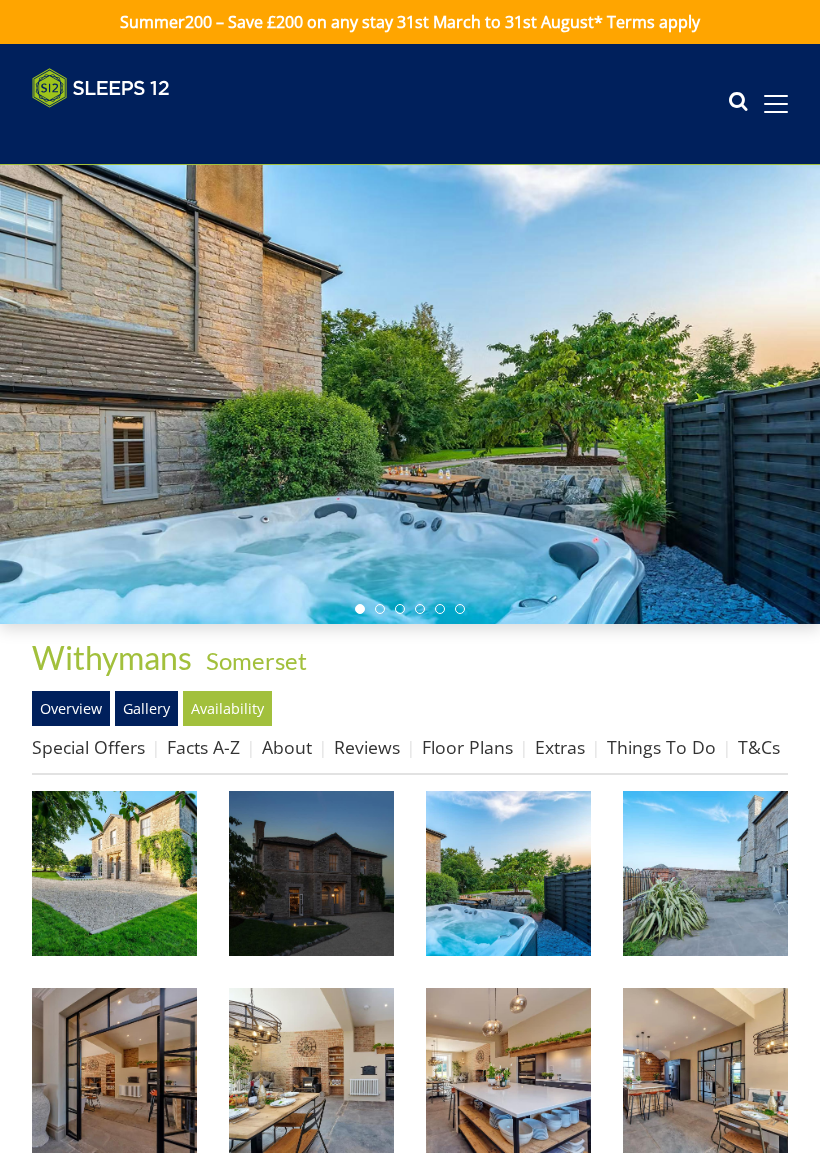 click at bounding box center [114, 873] 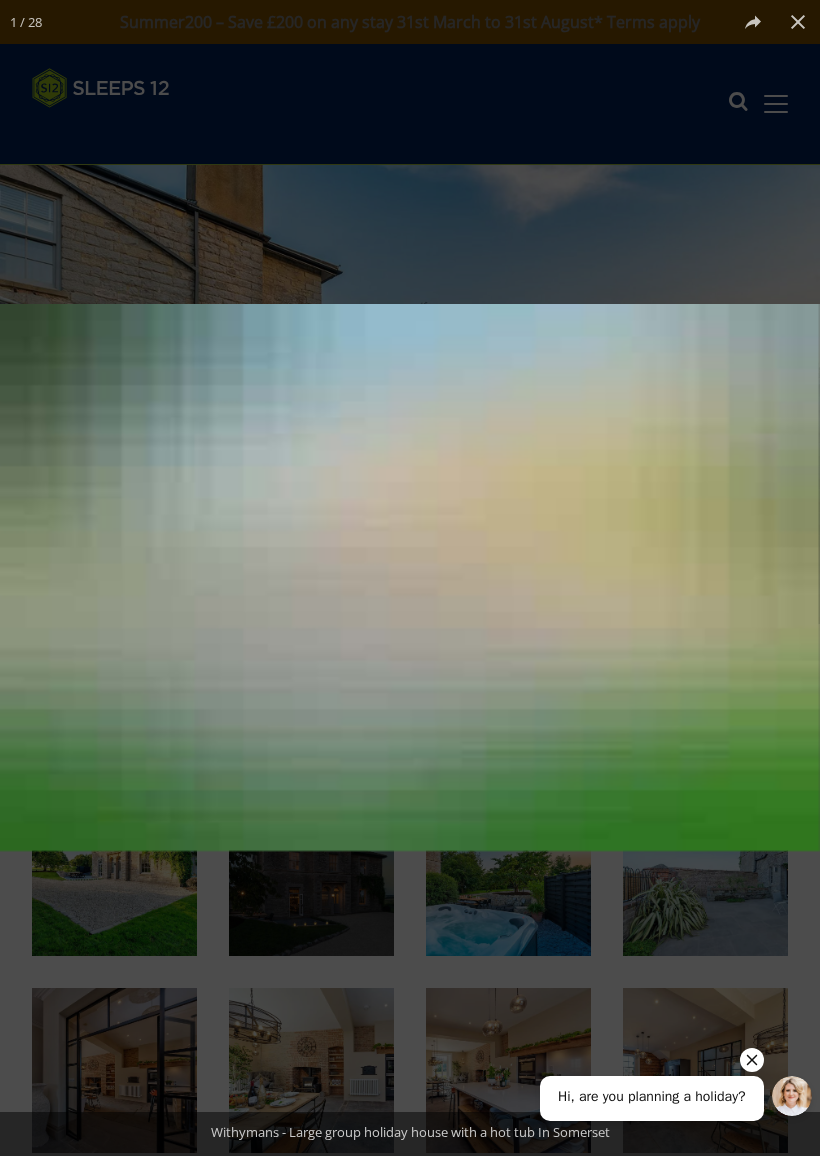 scroll, scrollTop: 0, scrollLeft: 0, axis: both 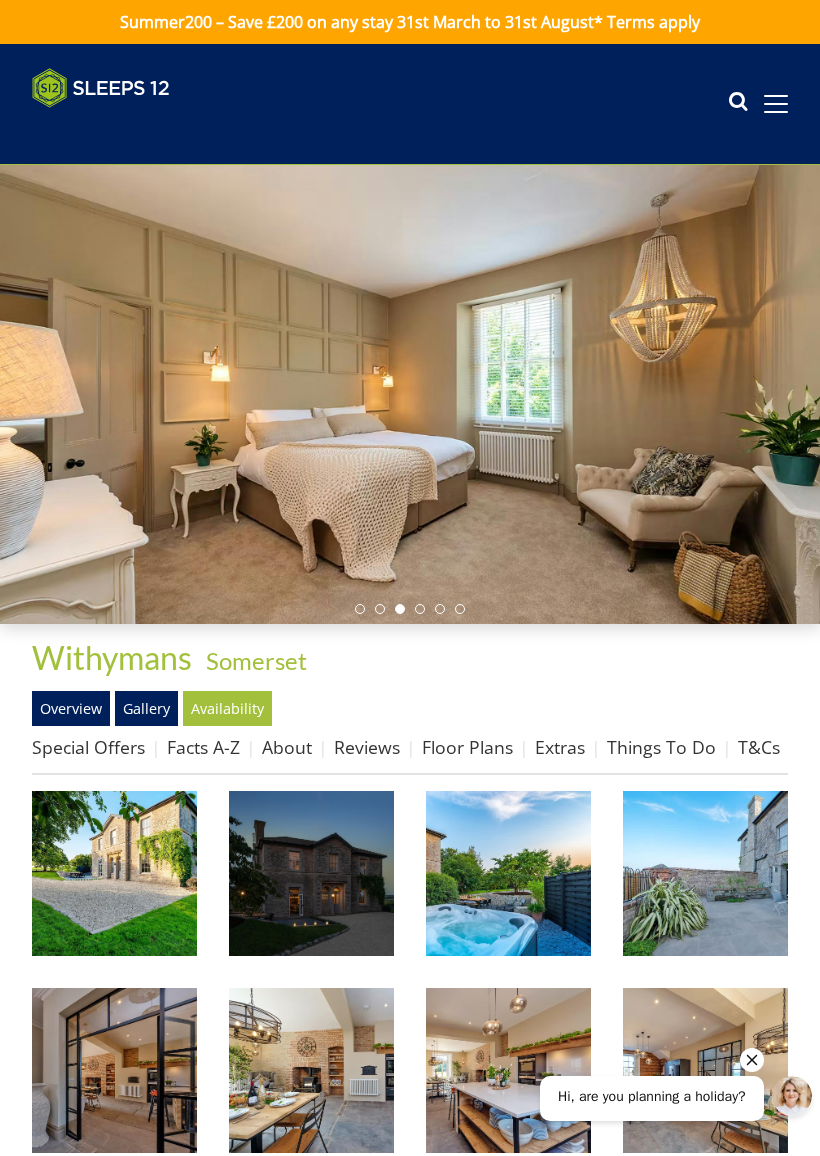 click on "Floor Plans" at bounding box center (467, 747) 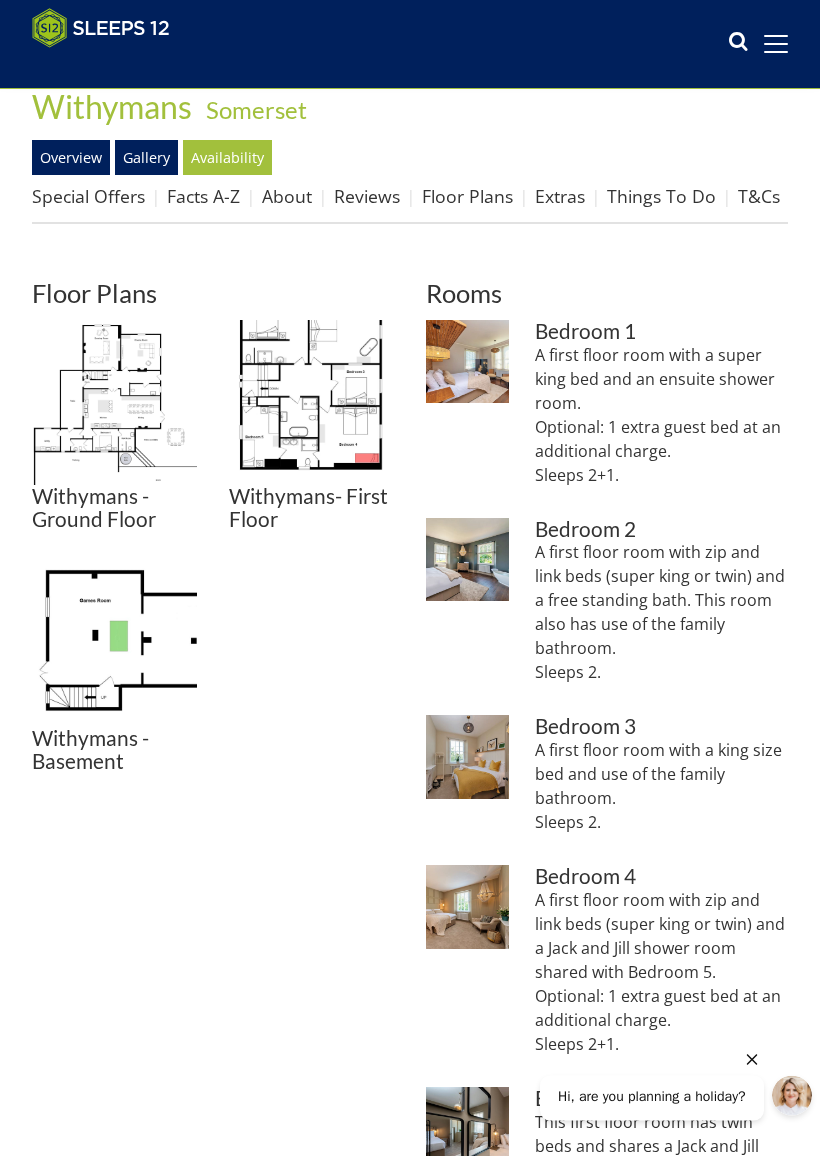 scroll, scrollTop: 519, scrollLeft: 0, axis: vertical 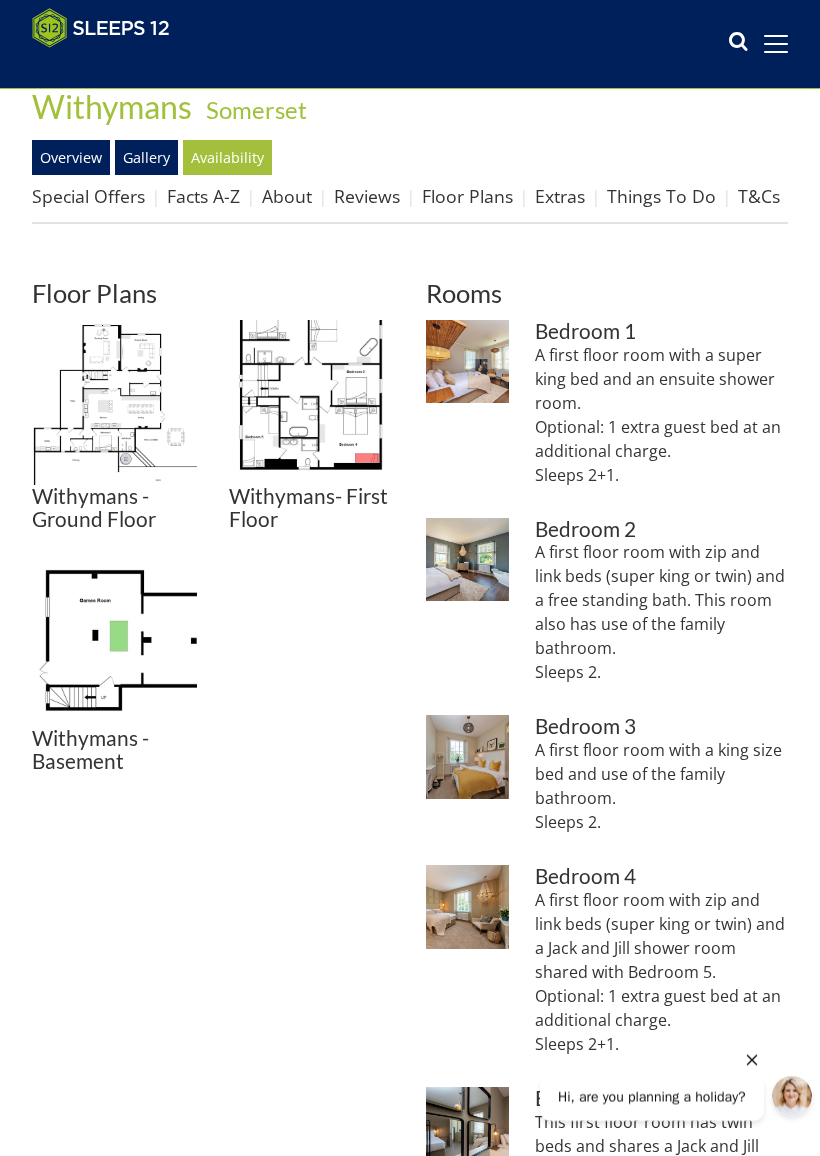 click at bounding box center (114, 402) 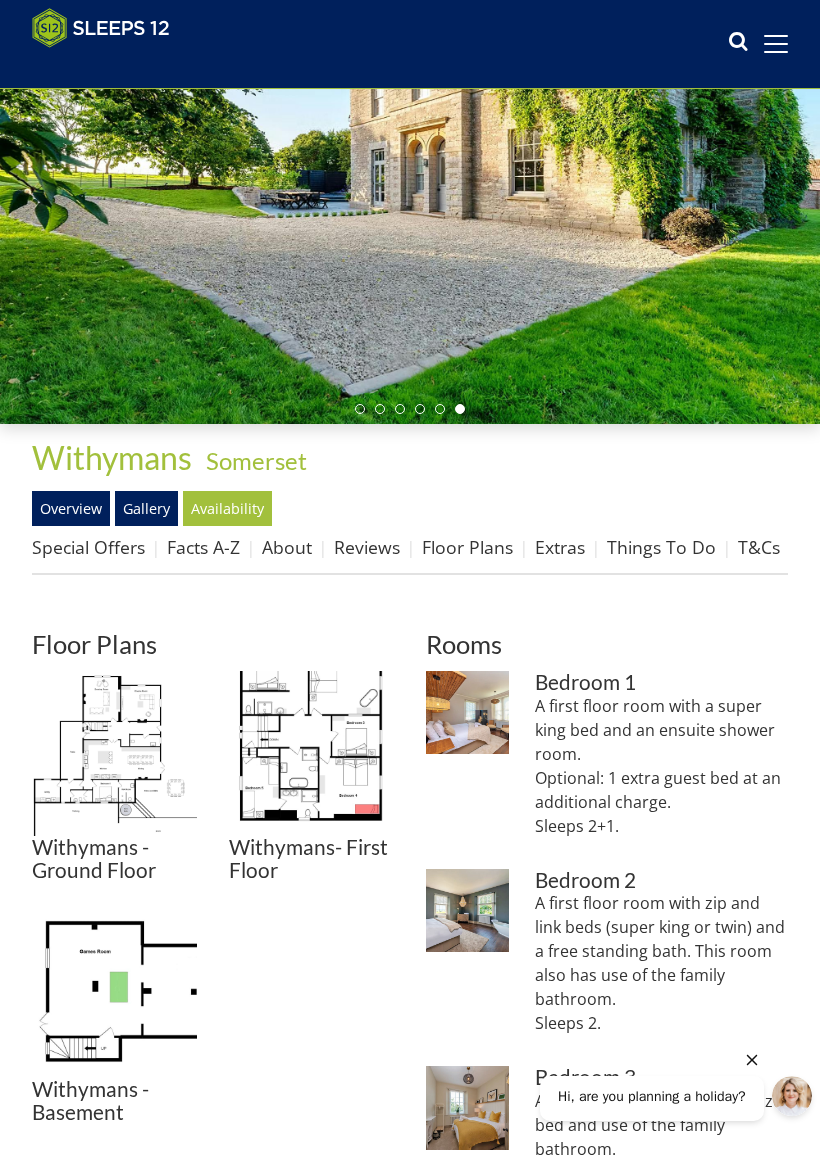 scroll, scrollTop: 170, scrollLeft: 0, axis: vertical 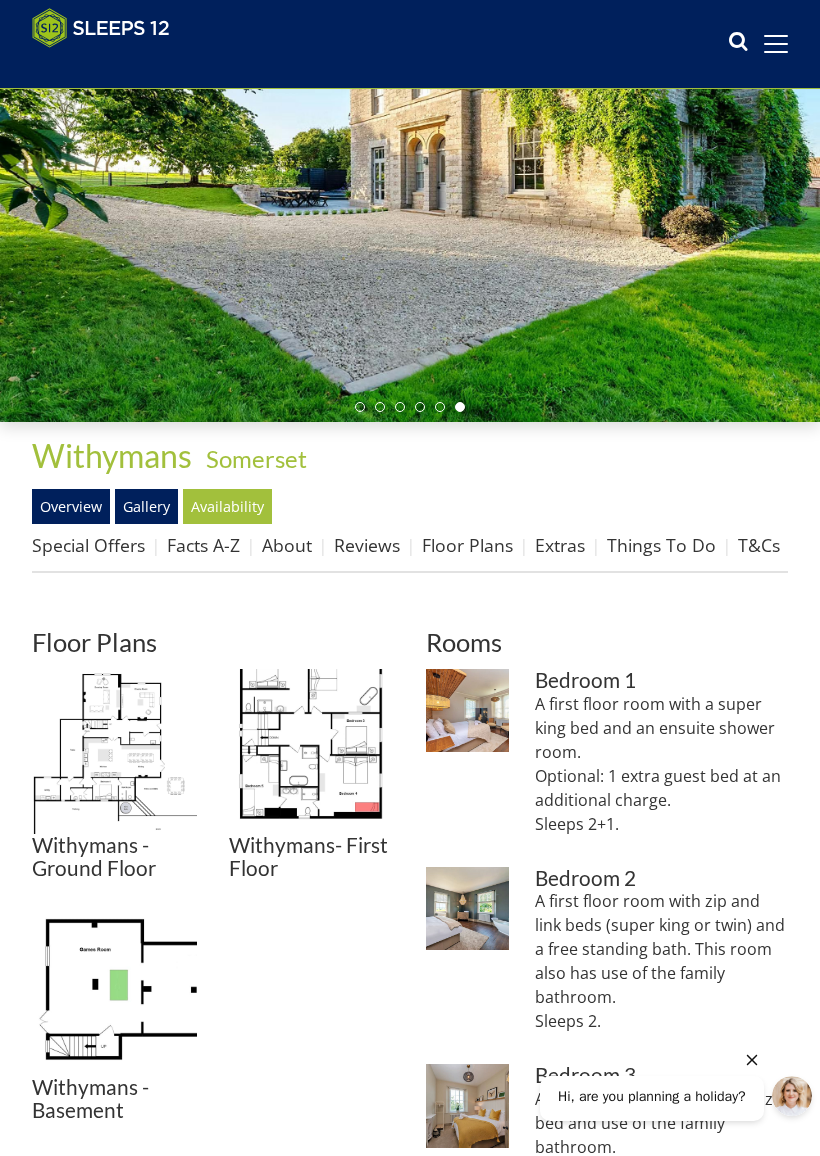 click on "Facts A-Z" at bounding box center [203, 545] 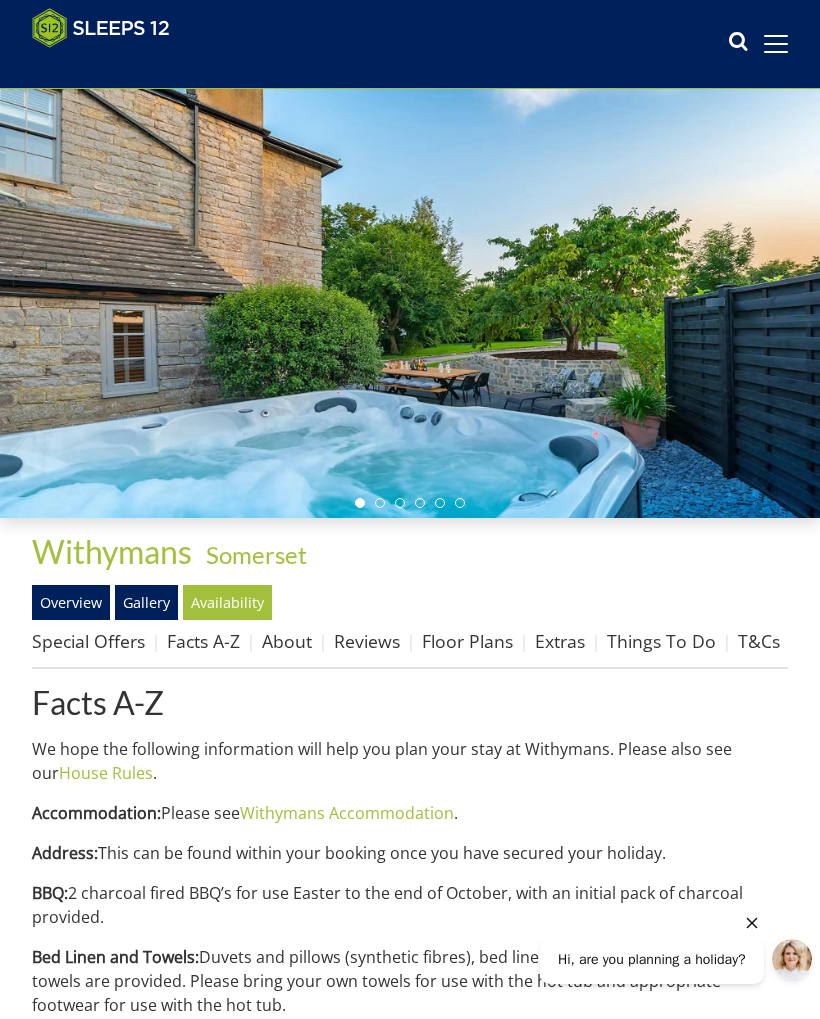 scroll, scrollTop: 0, scrollLeft: 0, axis: both 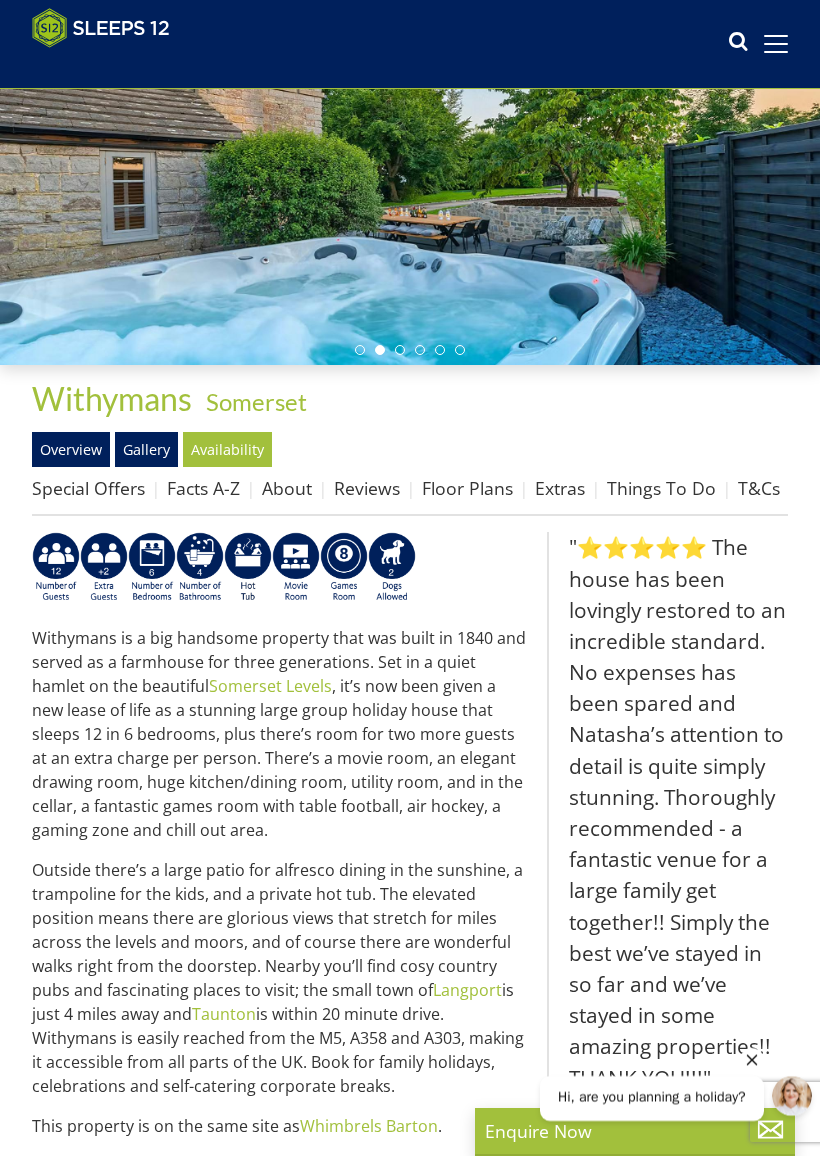 click on "Things To Do" at bounding box center [661, 488] 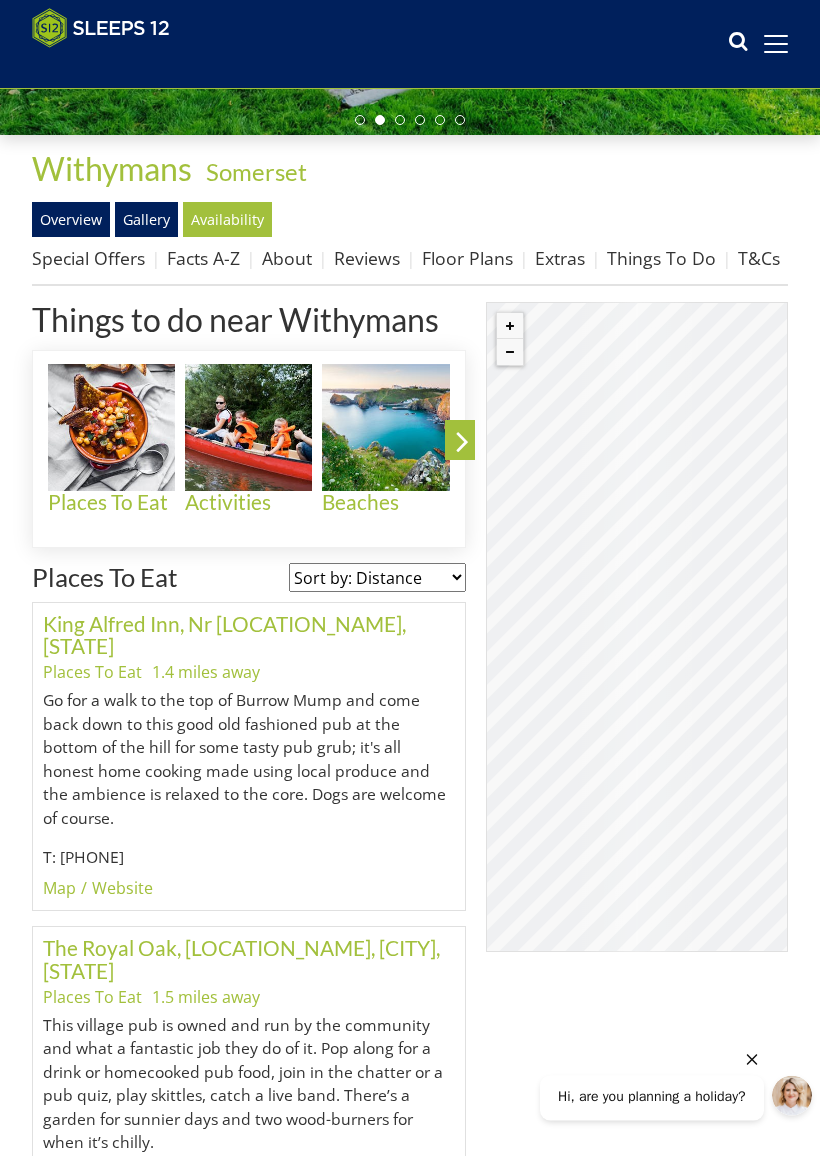 scroll, scrollTop: 456, scrollLeft: 0, axis: vertical 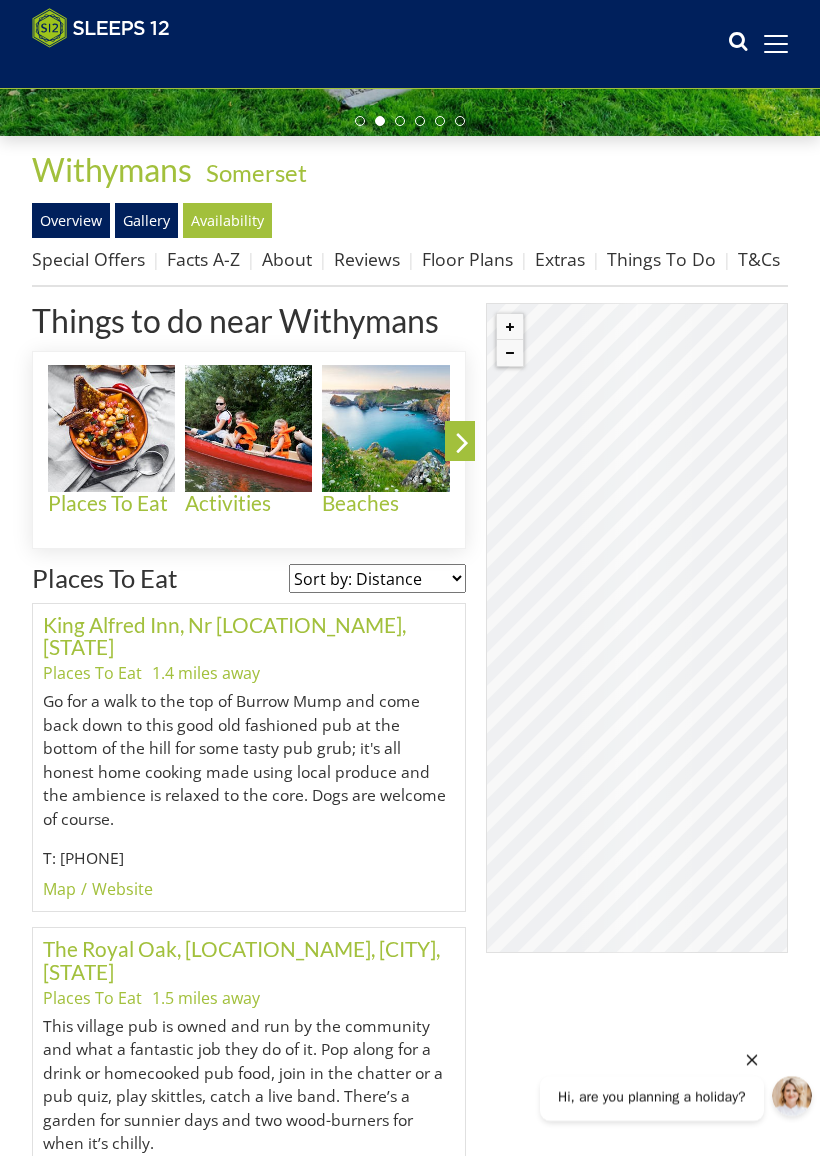 click on "Beaches" 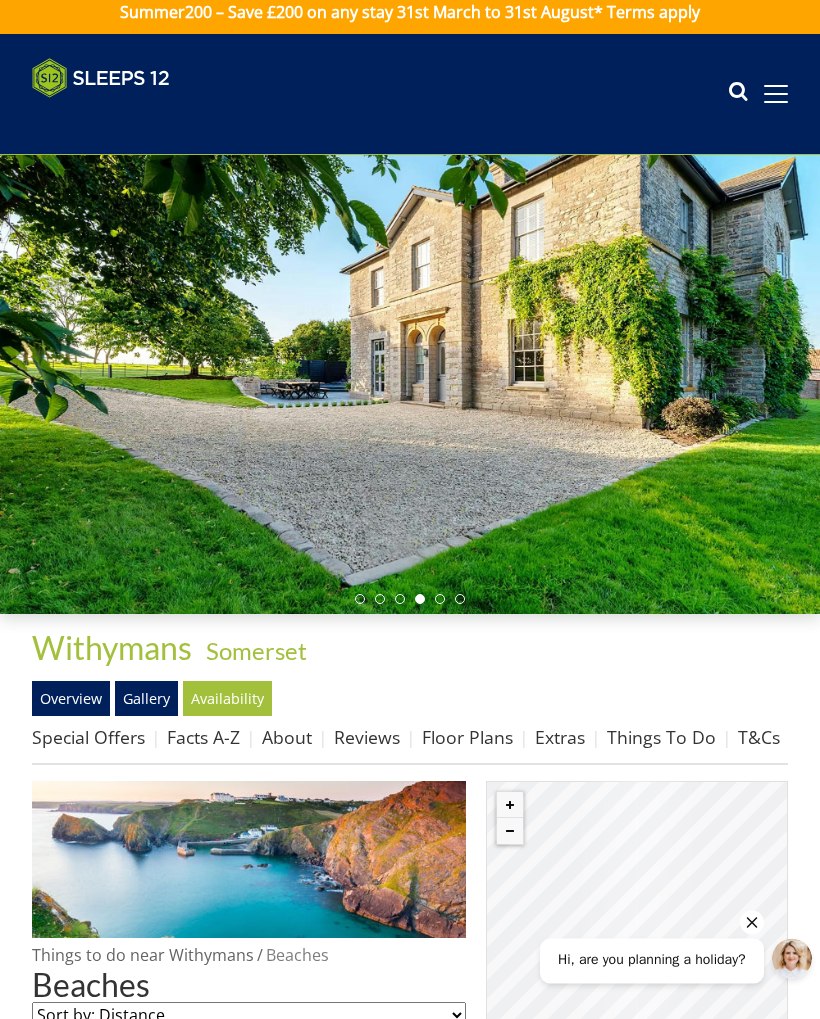 scroll, scrollTop: 0, scrollLeft: 0, axis: both 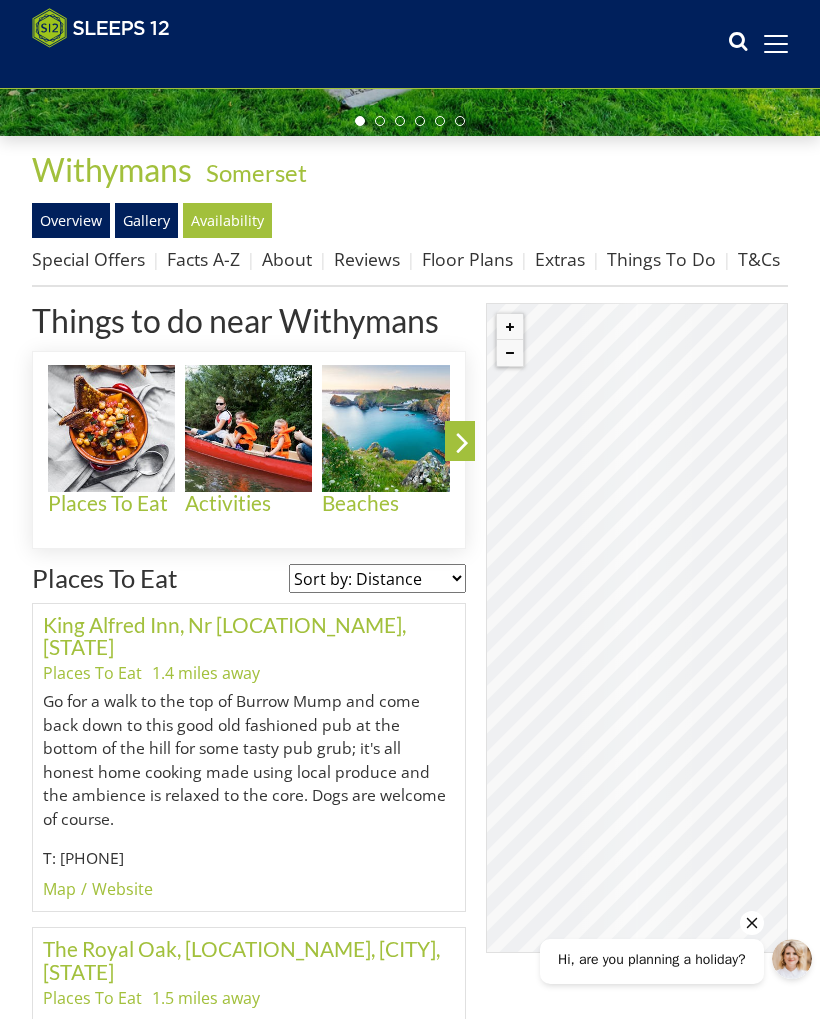 click on "Activities" 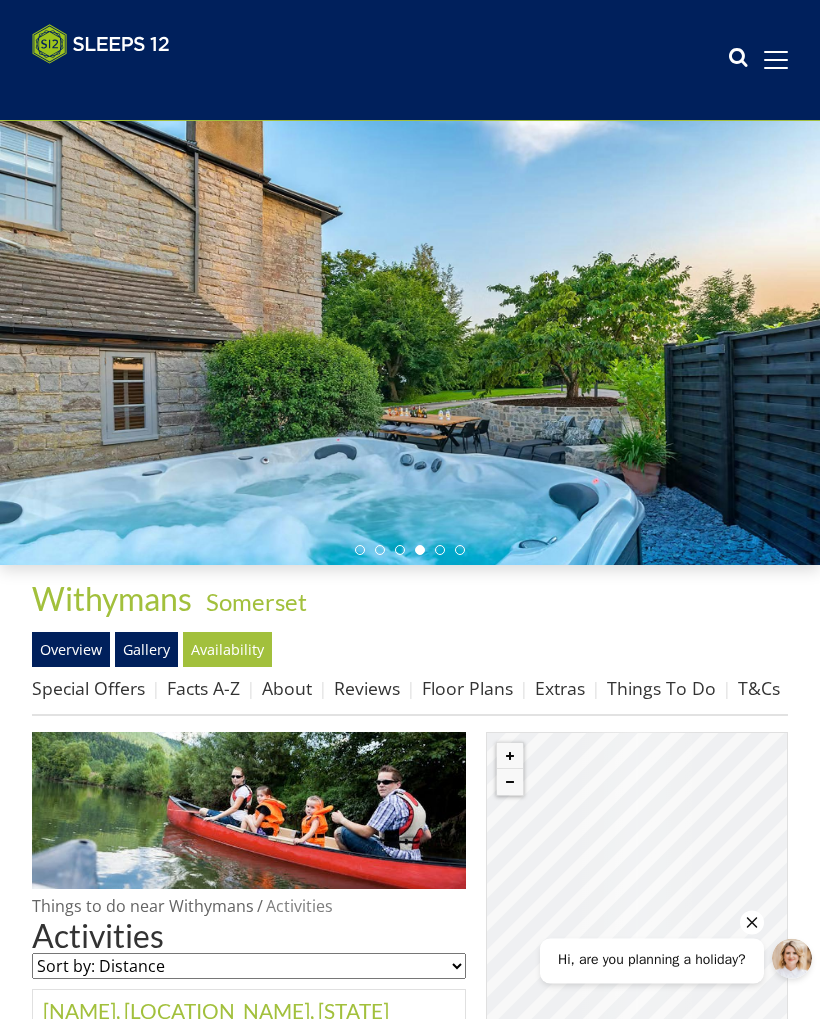 scroll, scrollTop: 0, scrollLeft: 0, axis: both 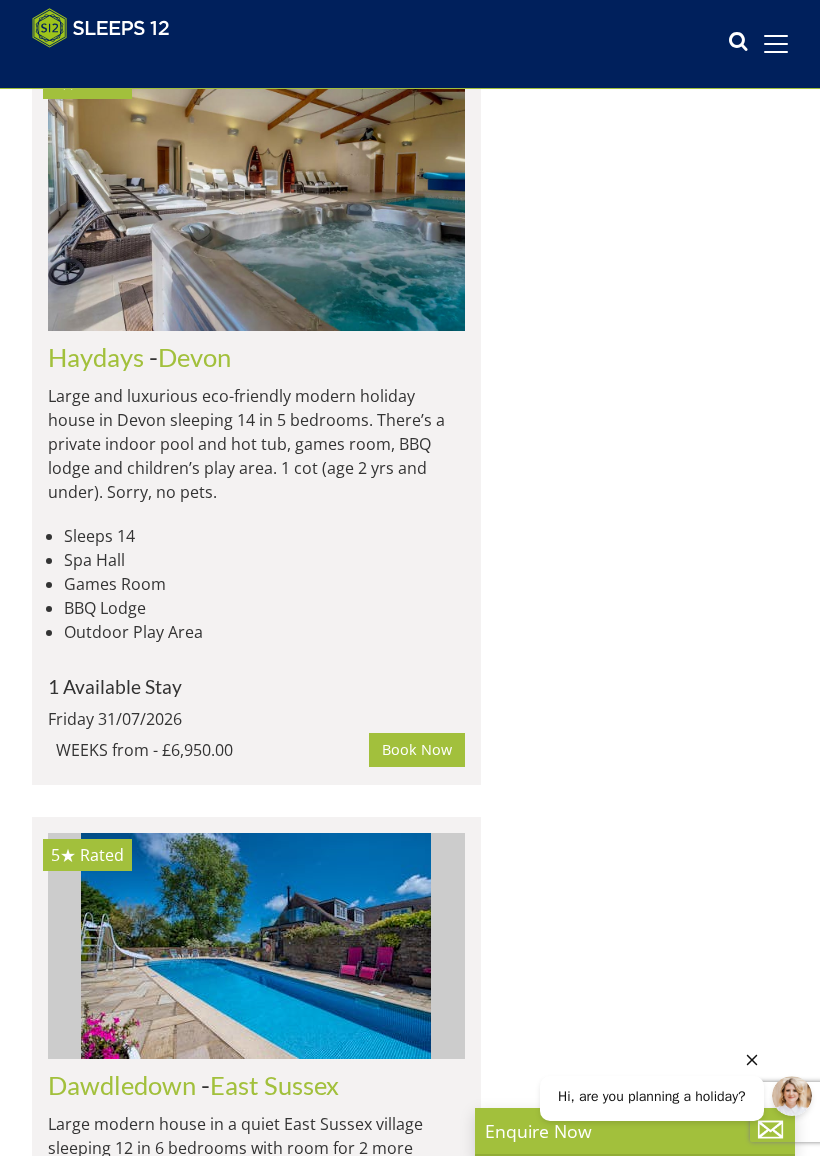 click on "Ramscombe" at bounding box center [115, -1111] 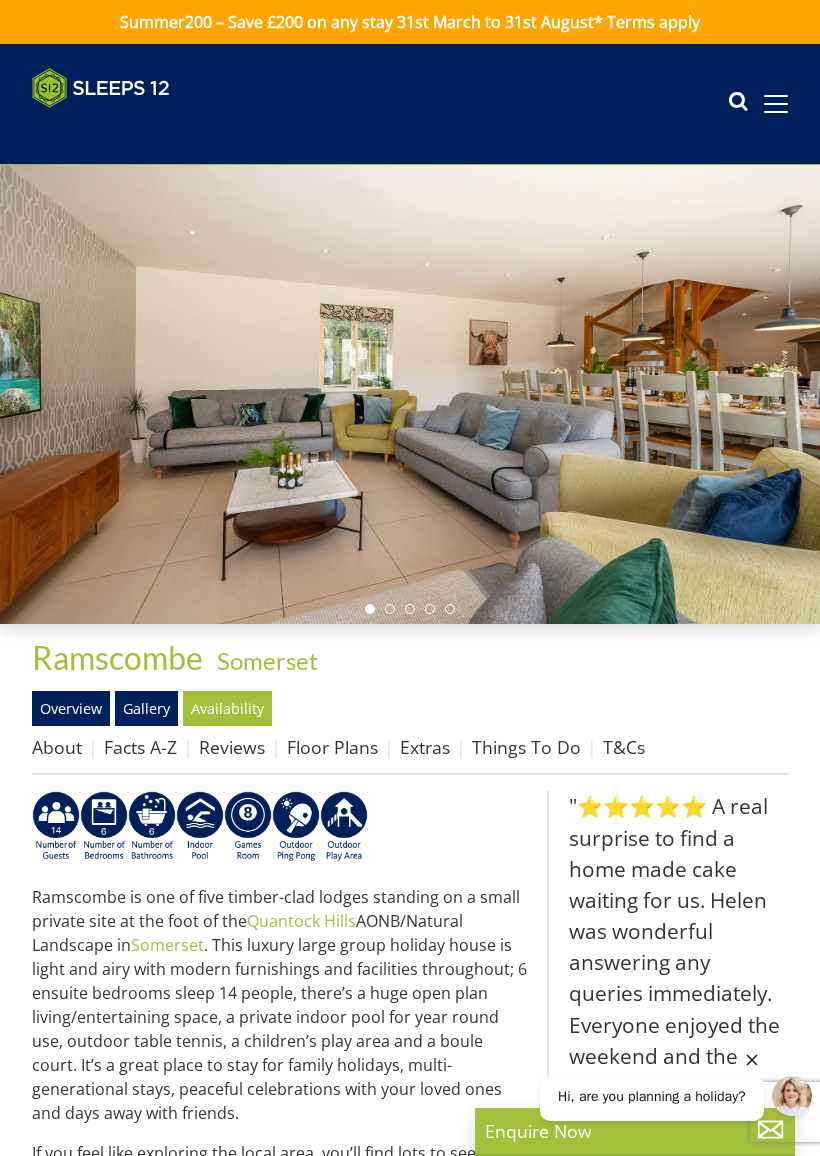 scroll, scrollTop: 0, scrollLeft: 0, axis: both 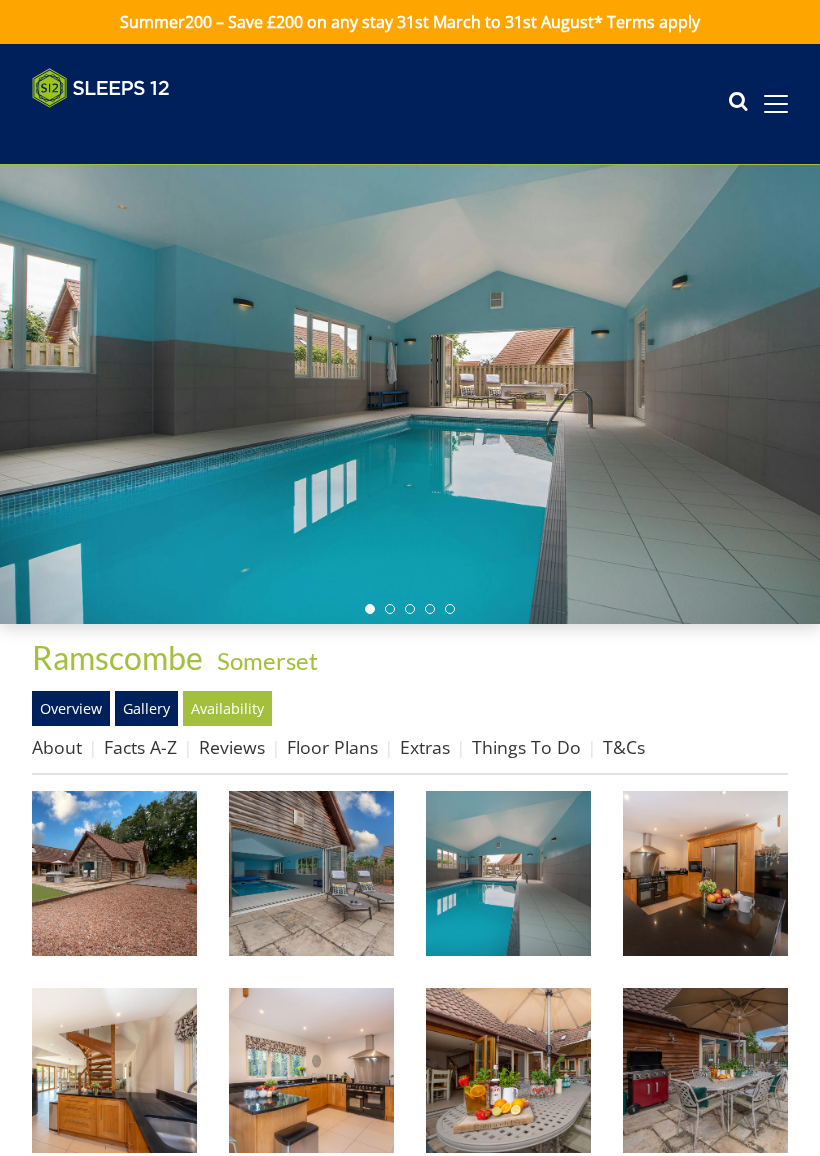 click at bounding box center [114, 873] 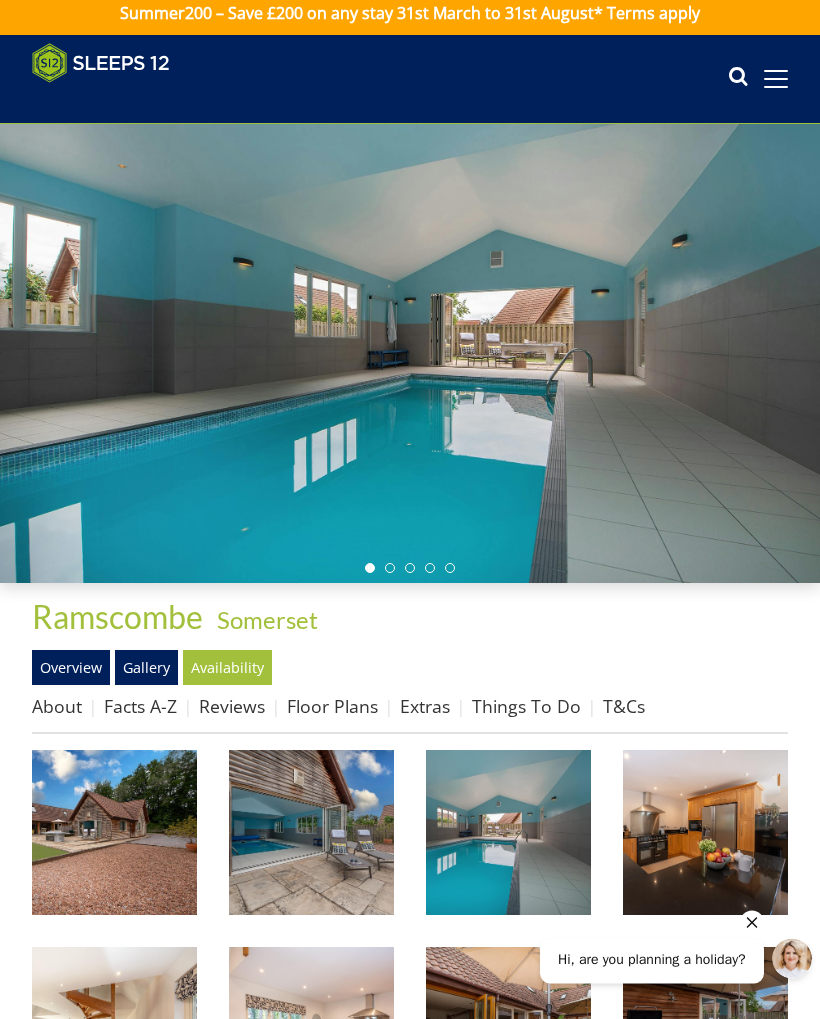 scroll, scrollTop: 0, scrollLeft: 0, axis: both 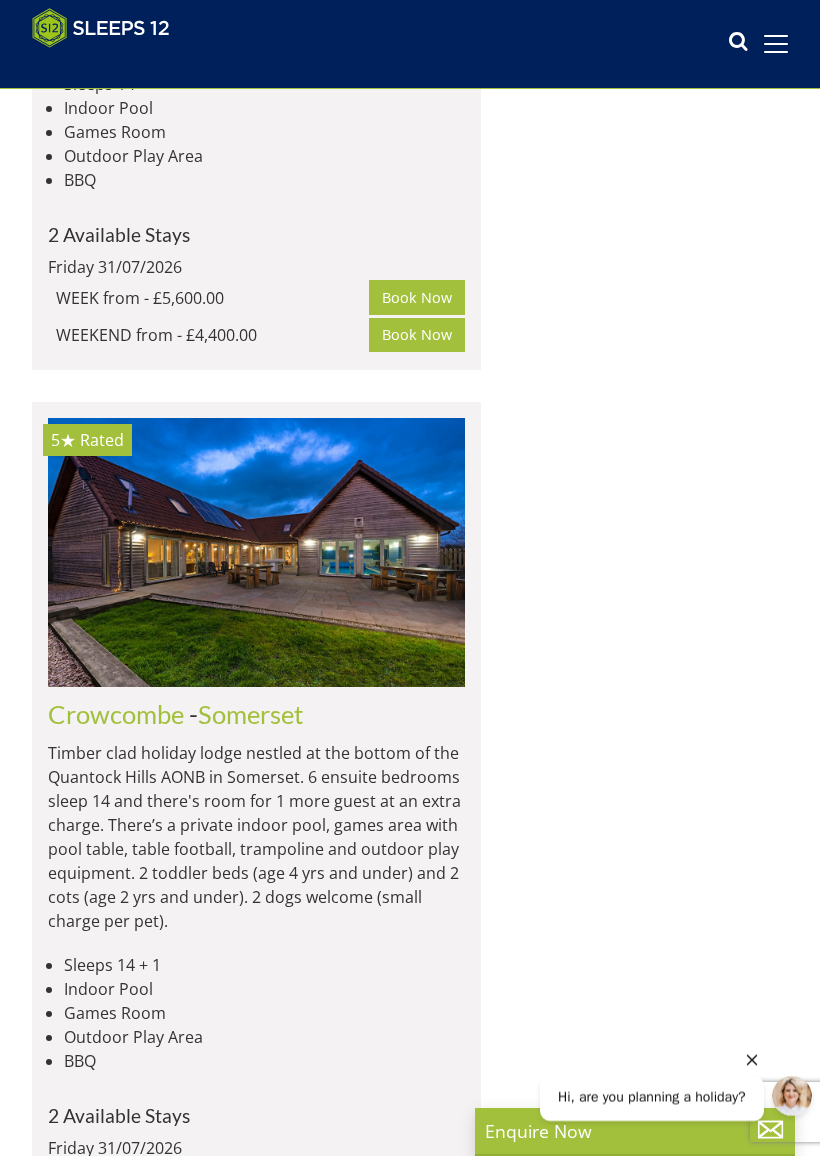 click on "Load More" at bounding box center [256, 1302] 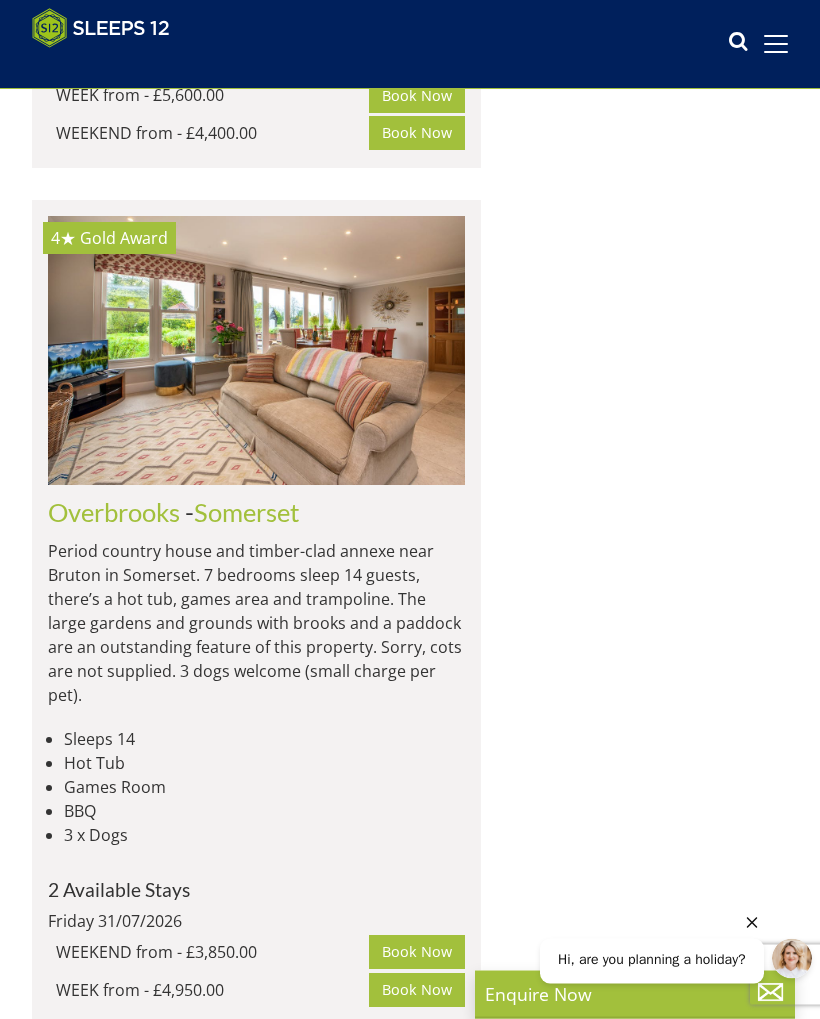 scroll, scrollTop: 9470, scrollLeft: 0, axis: vertical 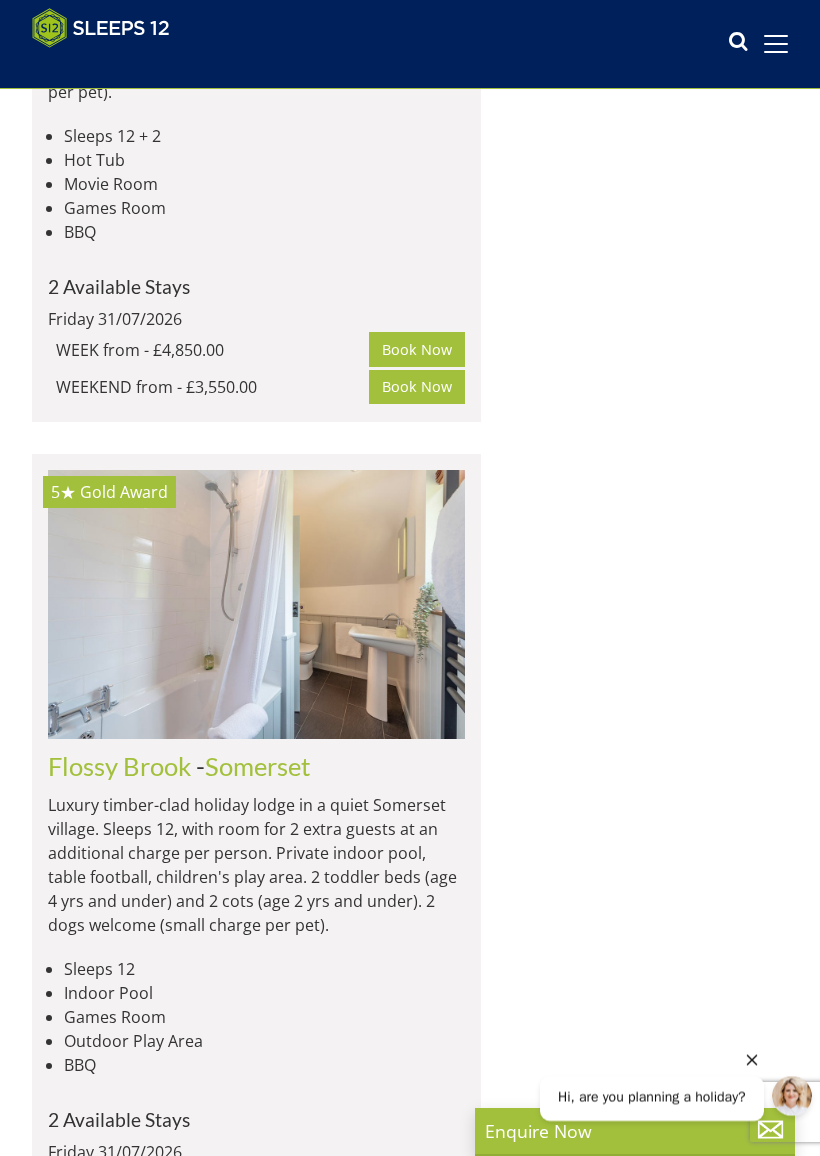 click at bounding box center (6508, -94) 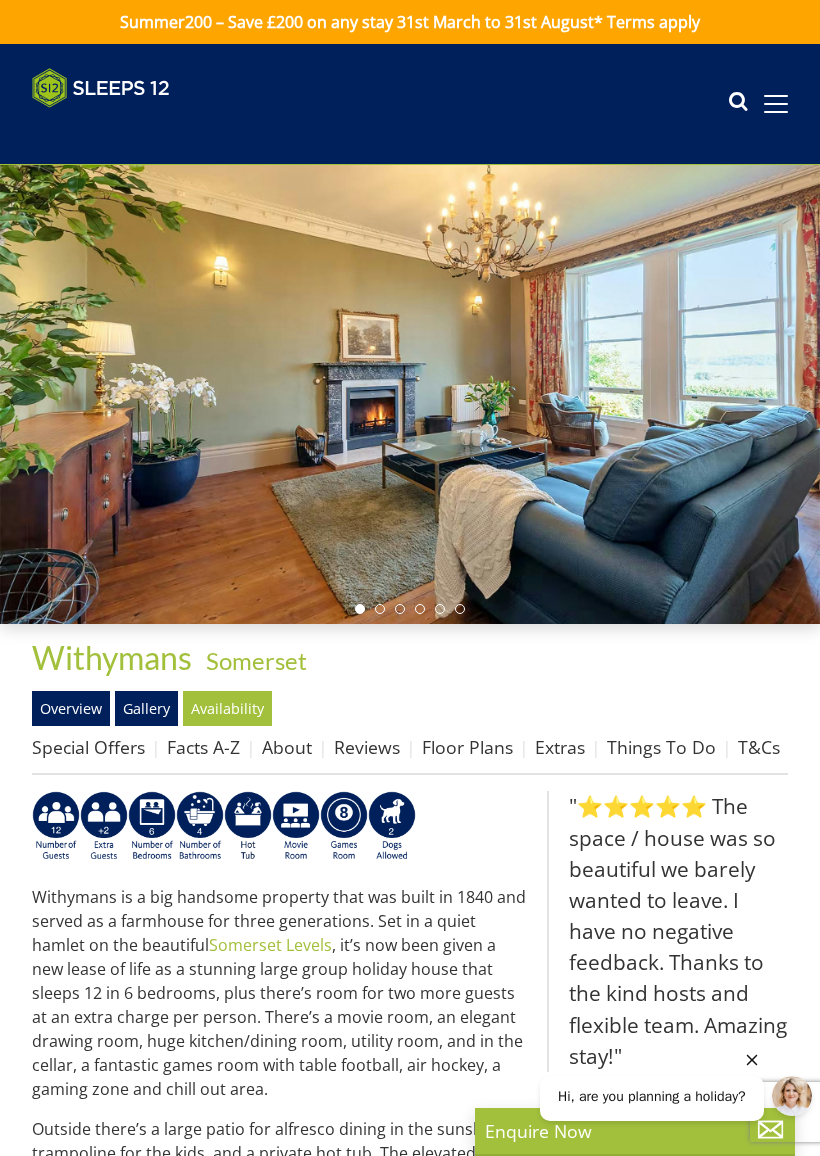 scroll, scrollTop: 0, scrollLeft: 0, axis: both 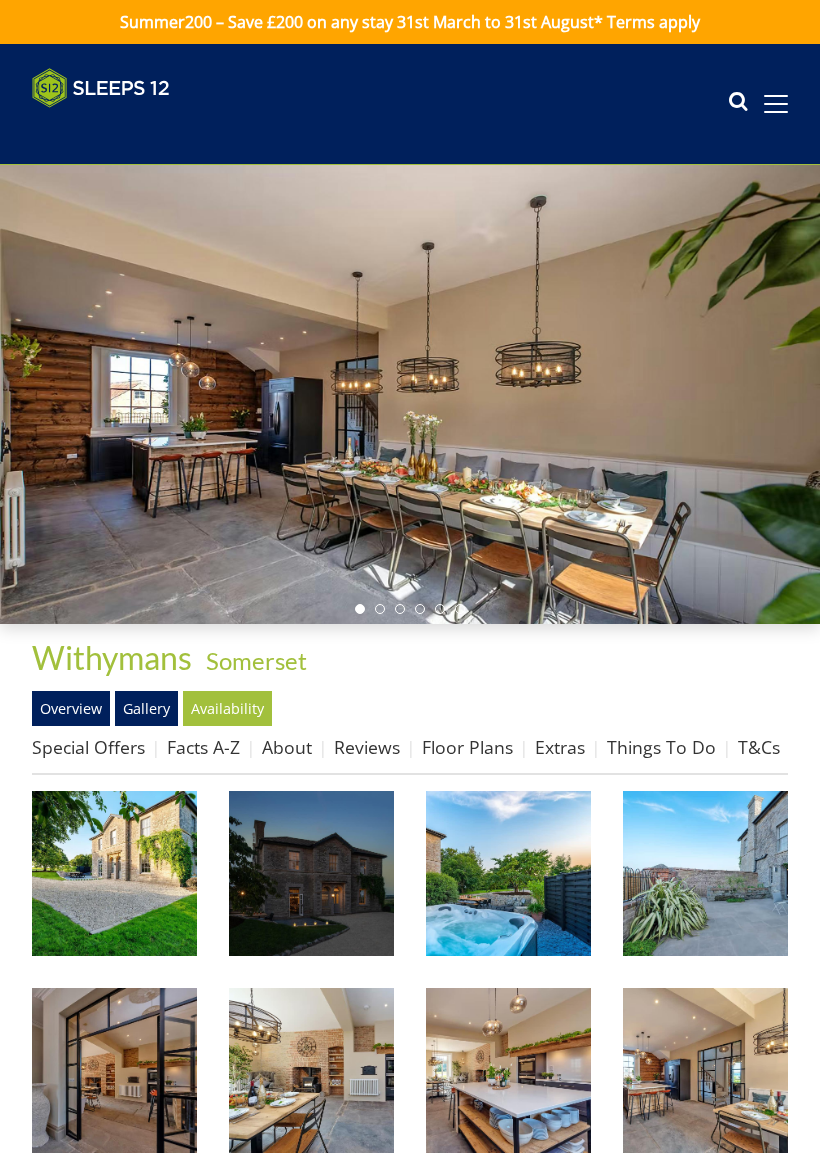 click at bounding box center (114, 873) 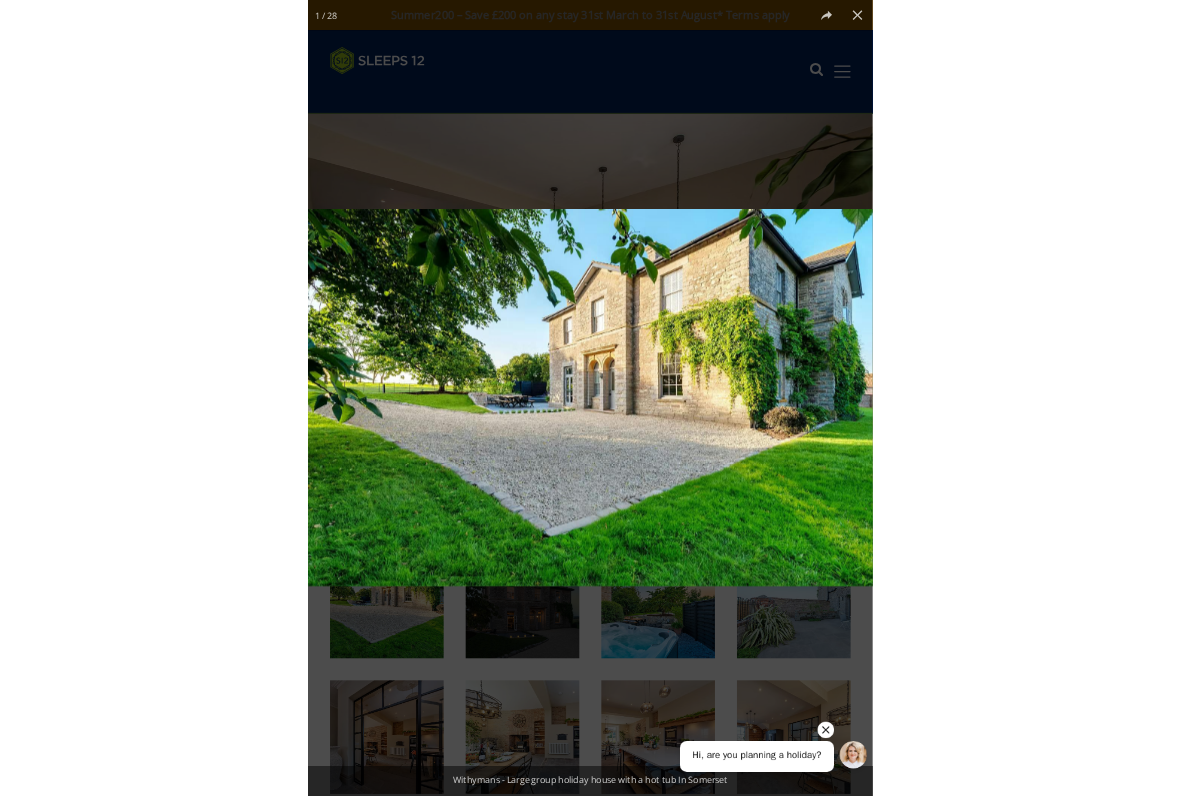 scroll, scrollTop: 0, scrollLeft: 0, axis: both 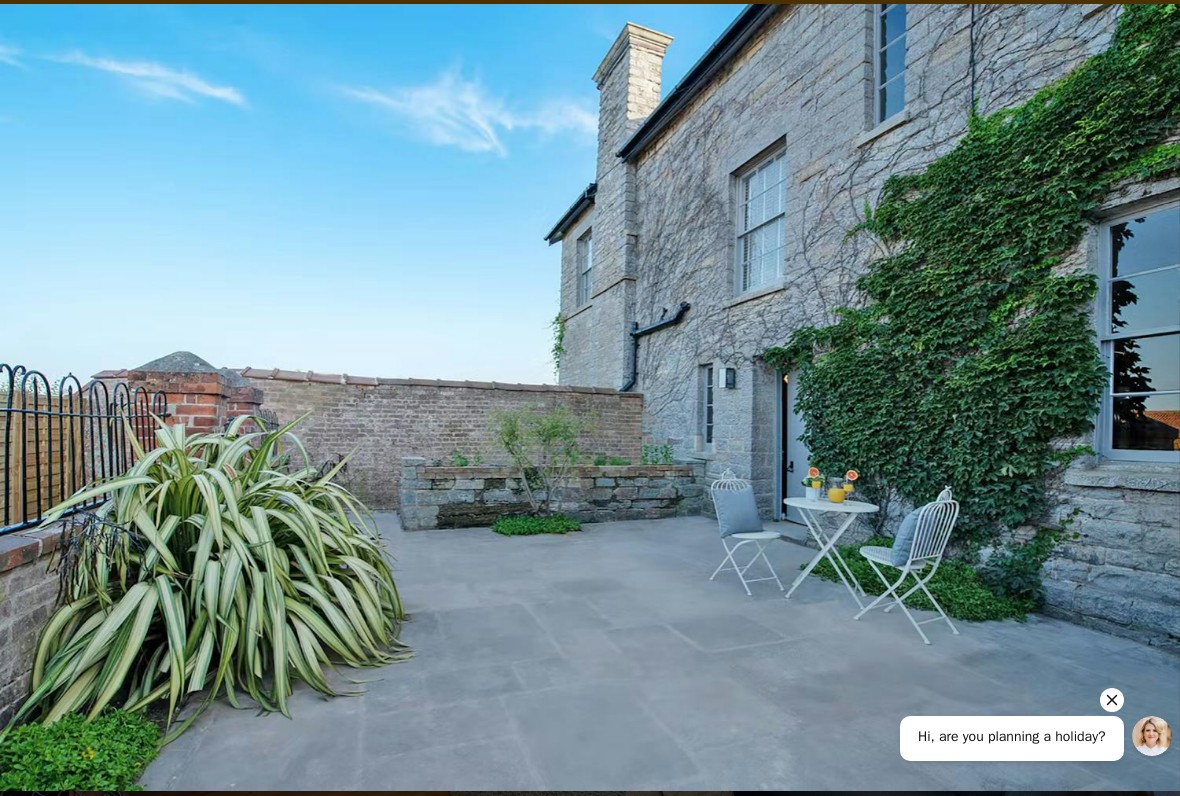 click 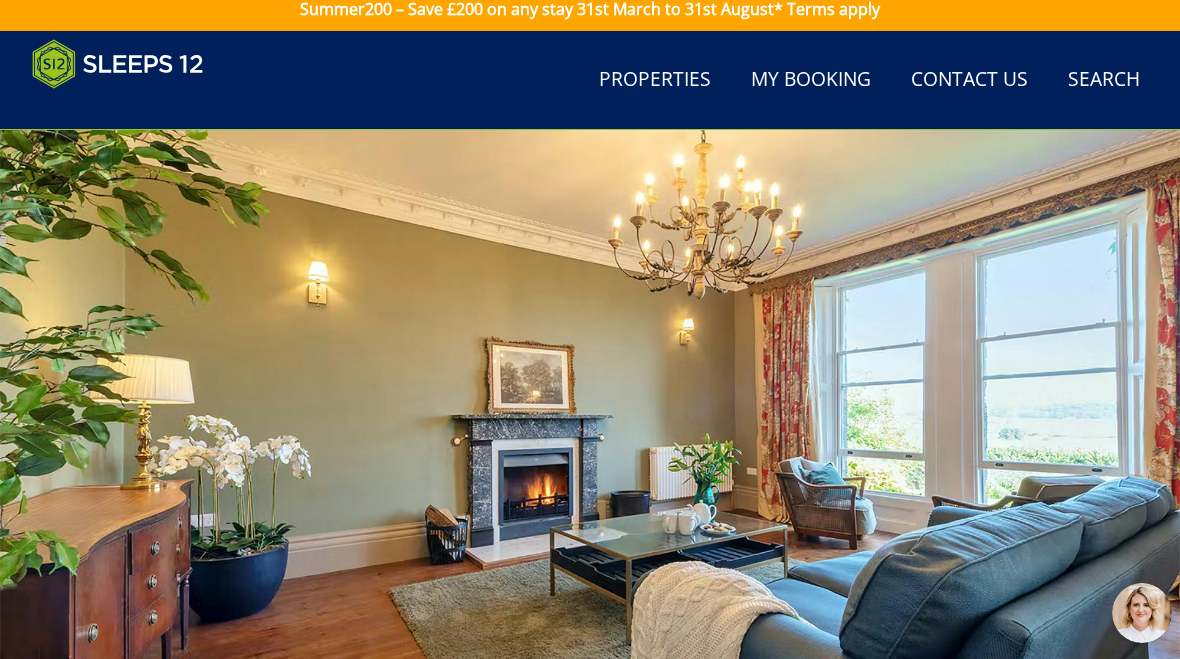 scroll, scrollTop: 0, scrollLeft: 0, axis: both 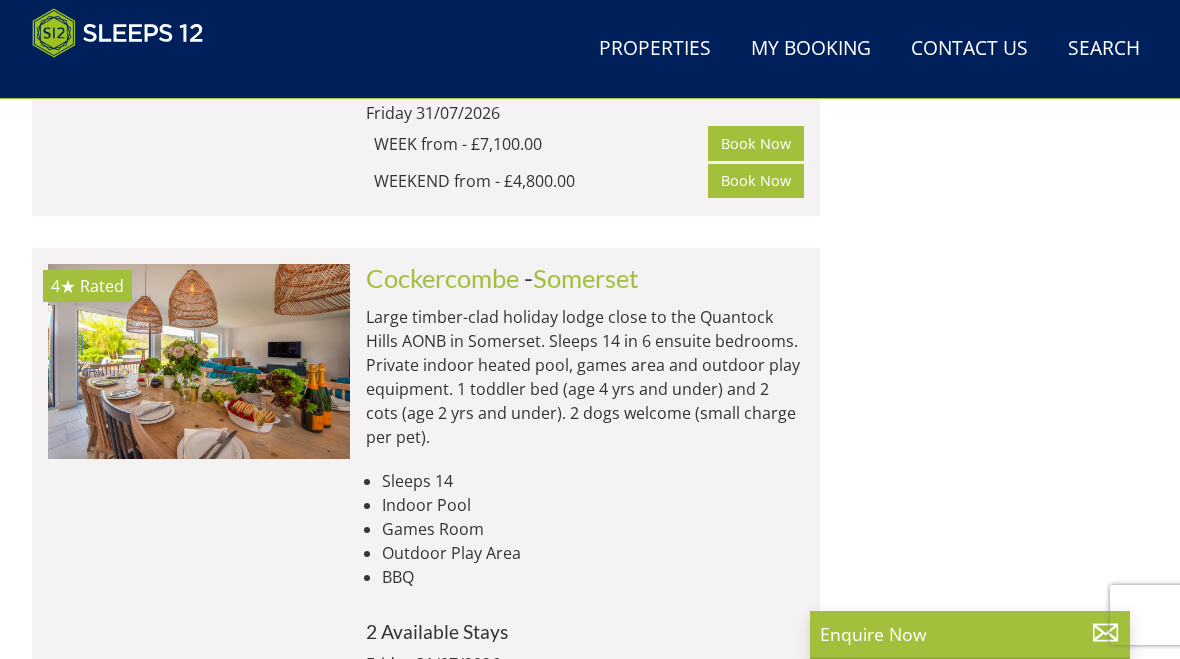 click on "Cockercombe" at bounding box center (442, 278) 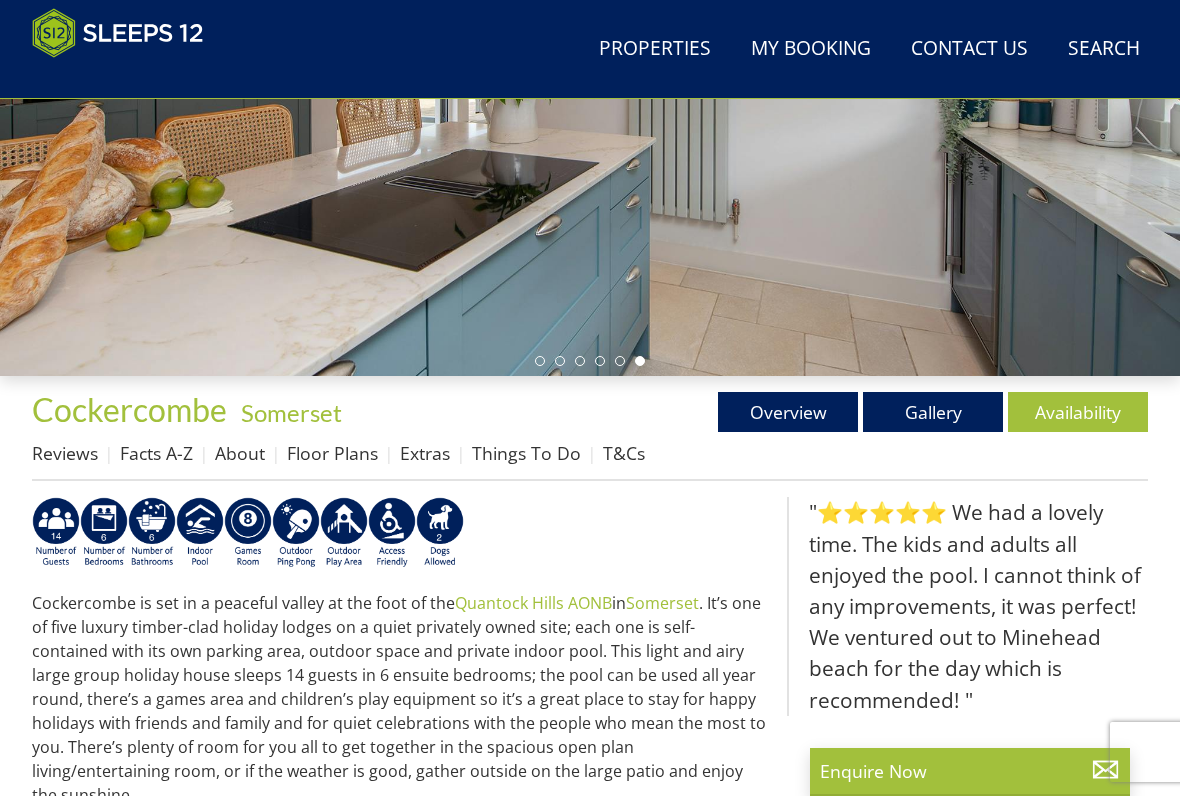 click on "Gallery" at bounding box center [933, 412] 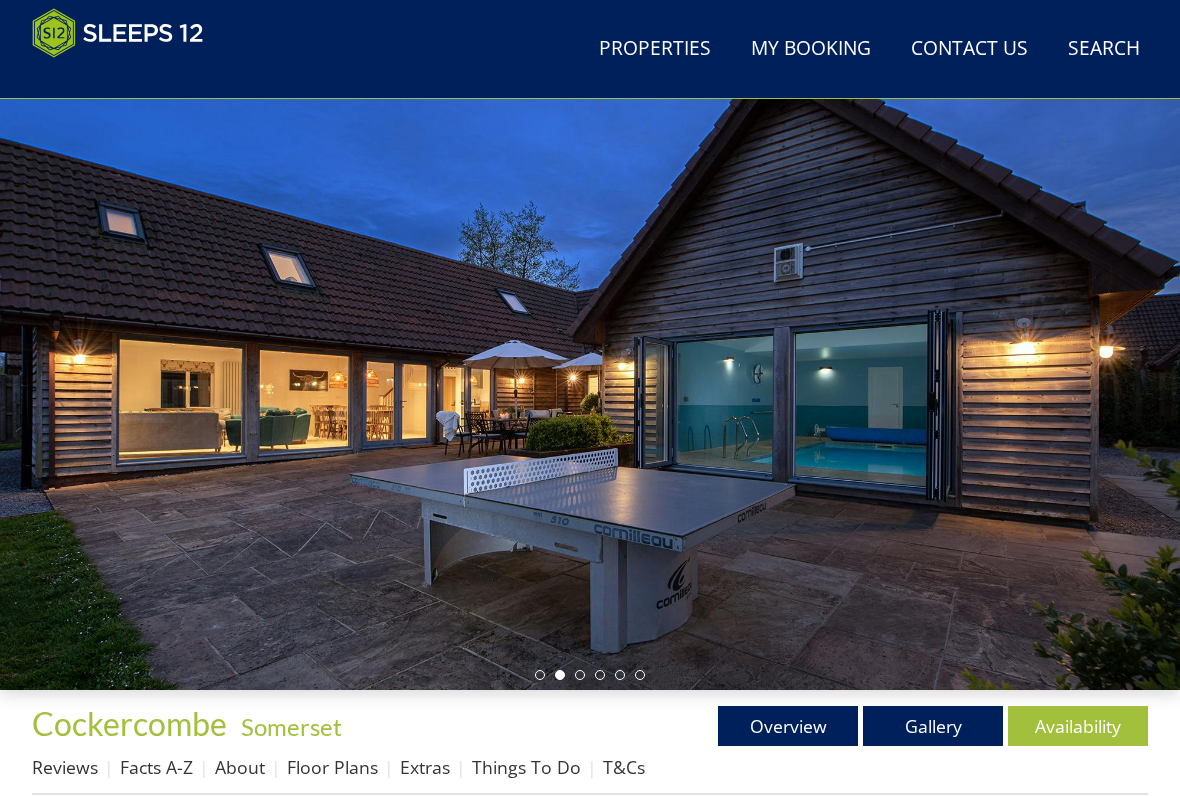 scroll, scrollTop: 115, scrollLeft: 0, axis: vertical 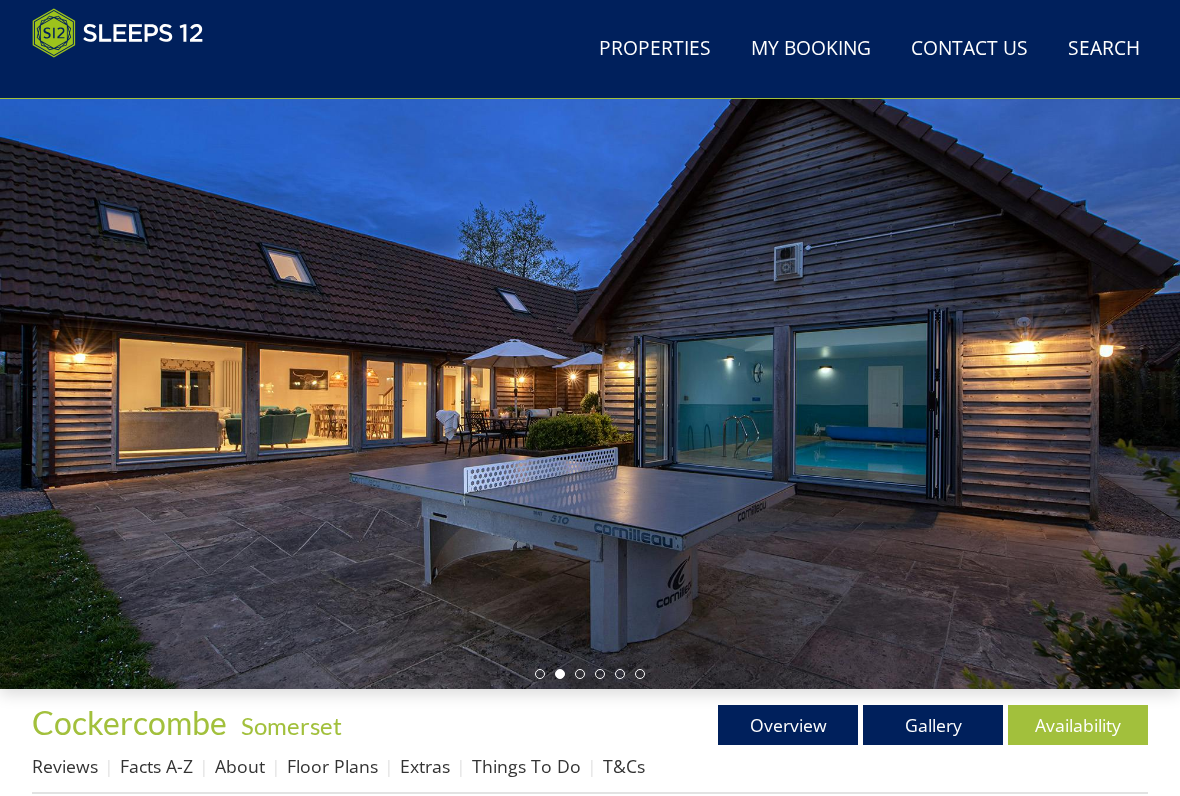 click at bounding box center [560, 674] 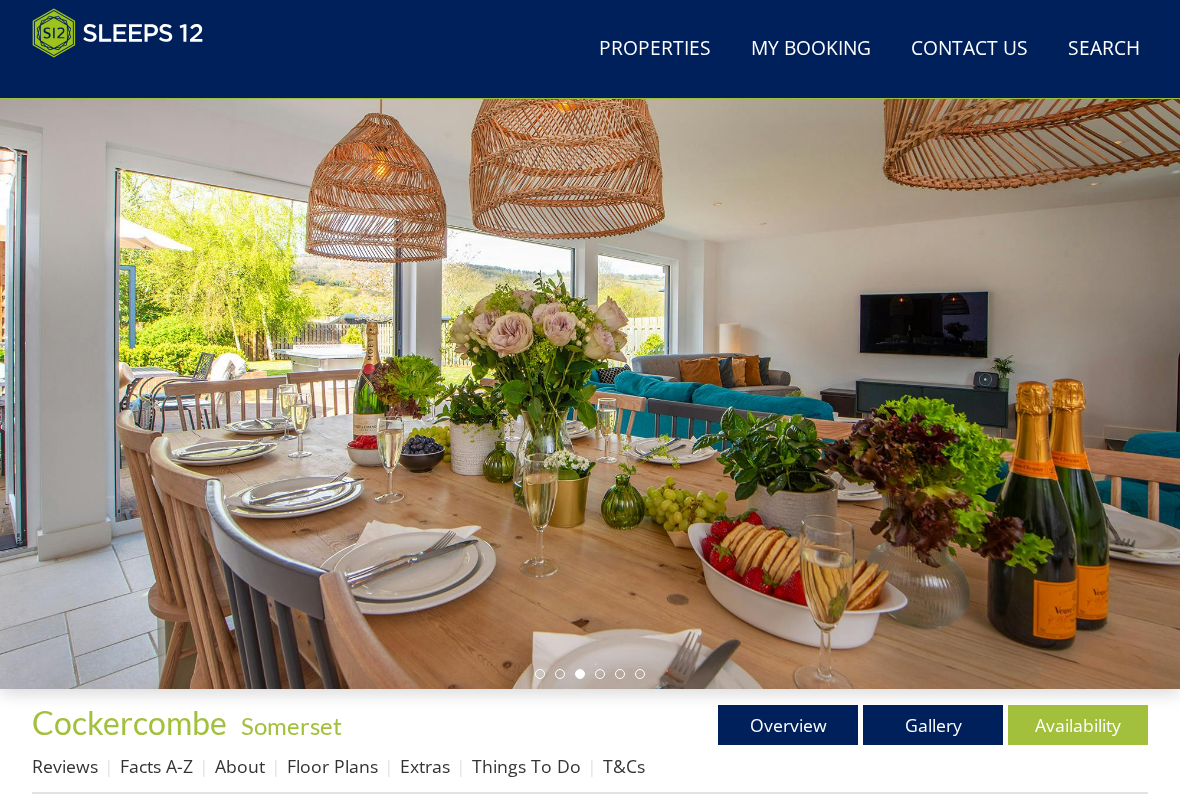 click on "Gallery" at bounding box center (933, 725) 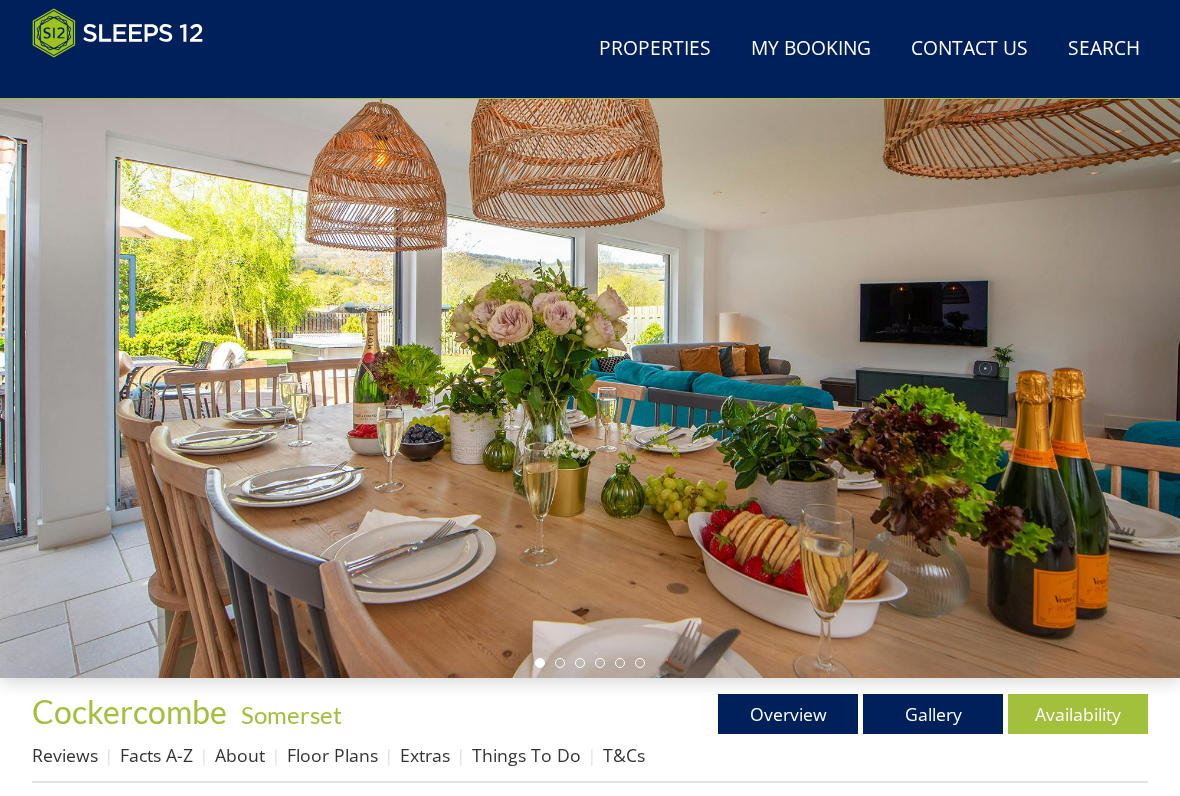 scroll, scrollTop: 117, scrollLeft: 0, axis: vertical 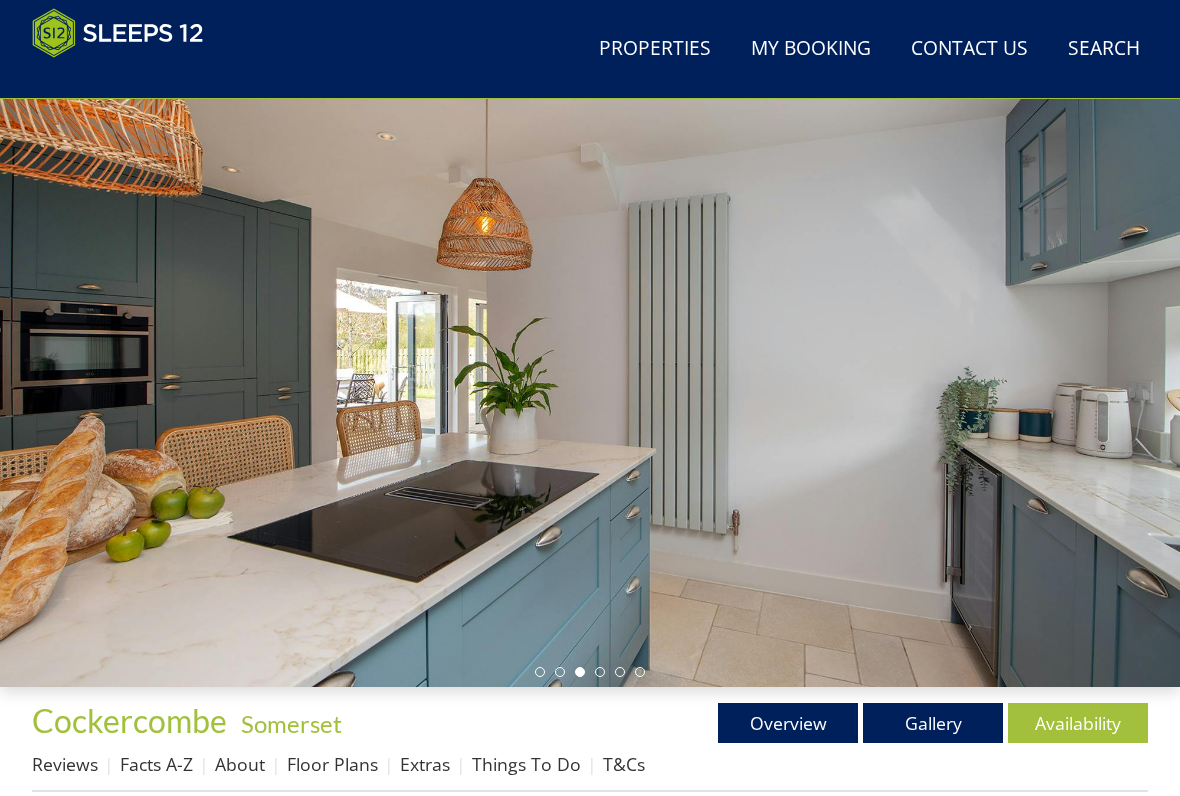 click on "Gallery" at bounding box center (933, 723) 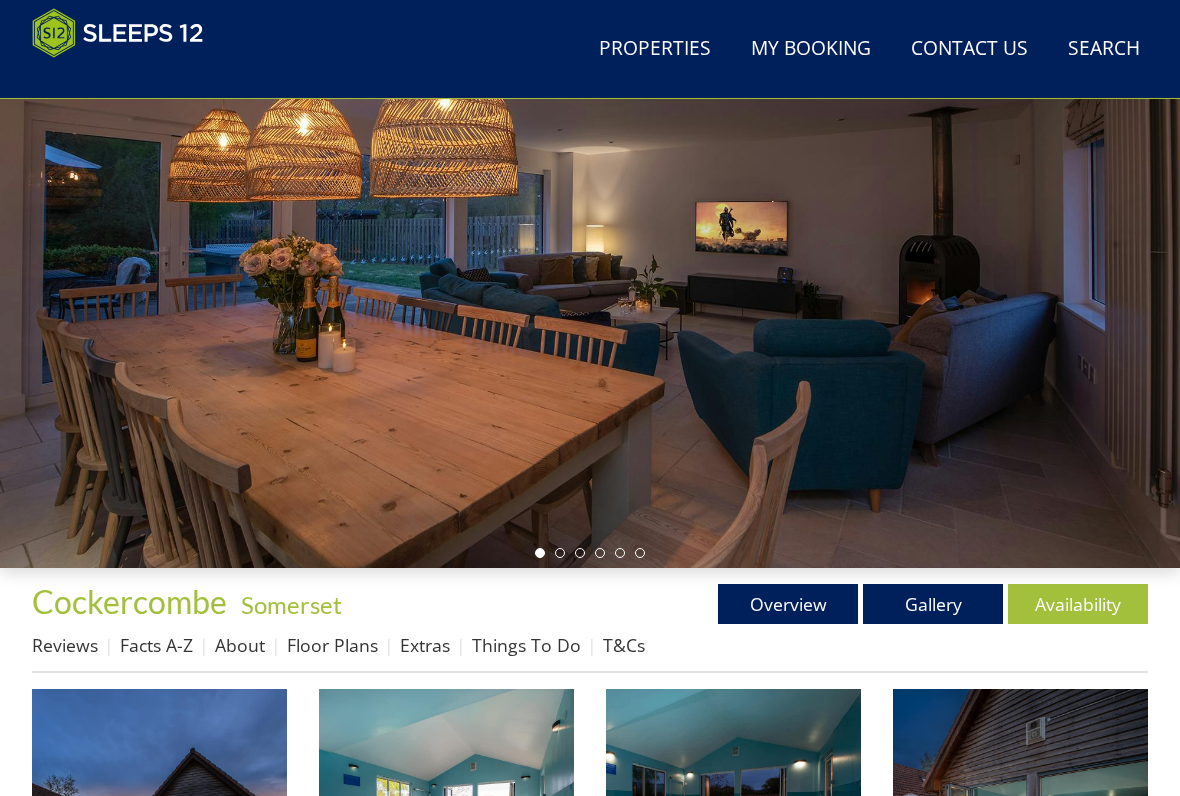 scroll, scrollTop: 360, scrollLeft: 0, axis: vertical 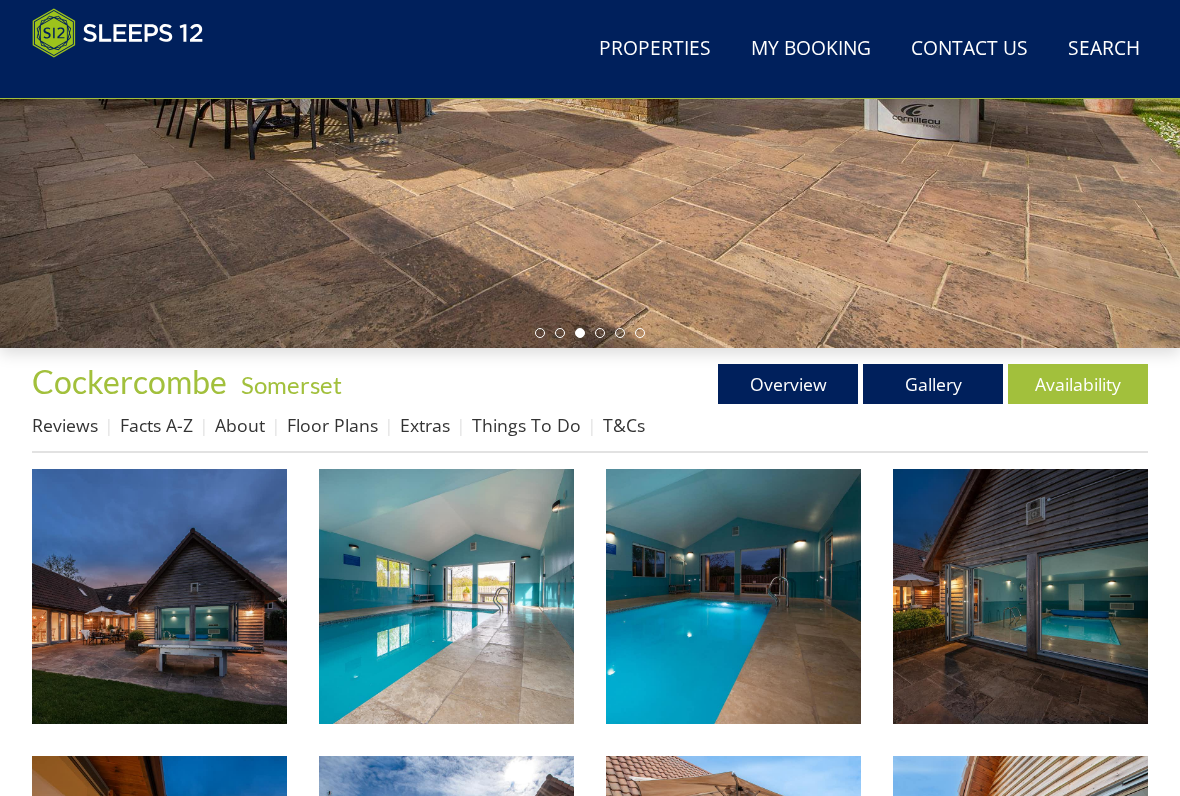 click at bounding box center (159, 596) 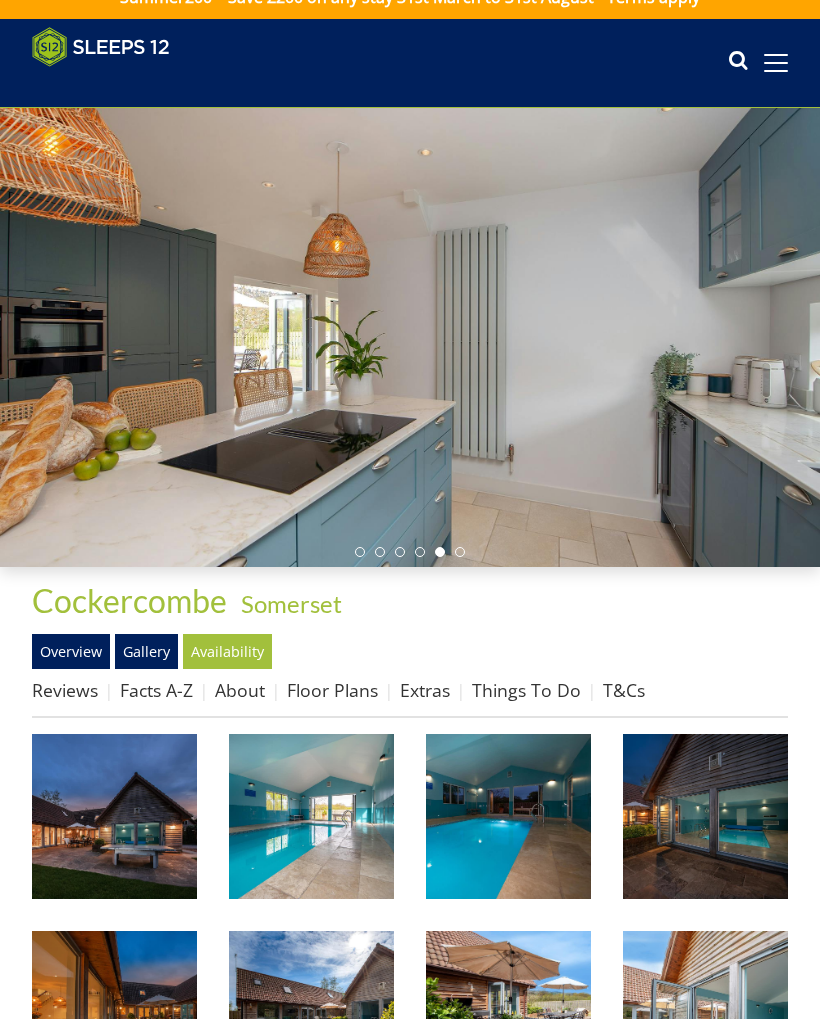 scroll, scrollTop: 0, scrollLeft: 0, axis: both 